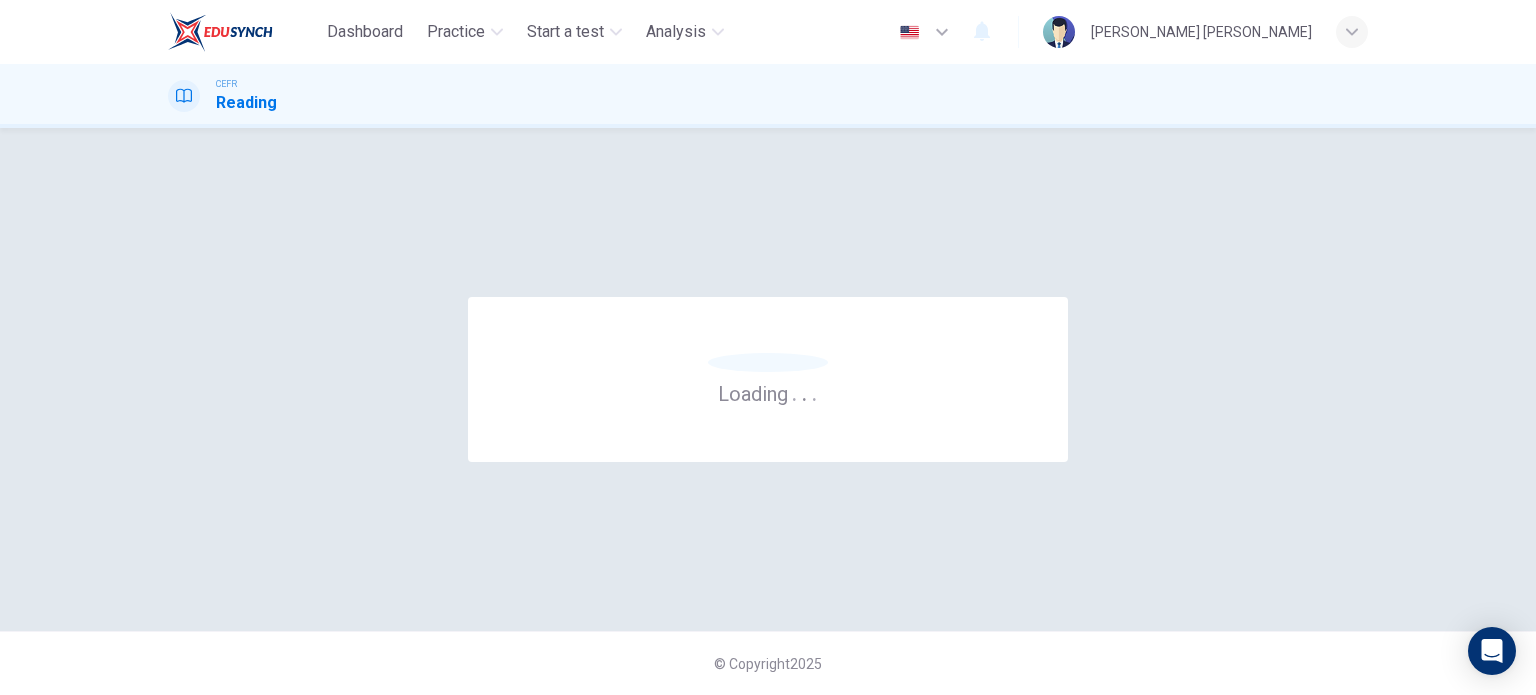 scroll, scrollTop: 0, scrollLeft: 0, axis: both 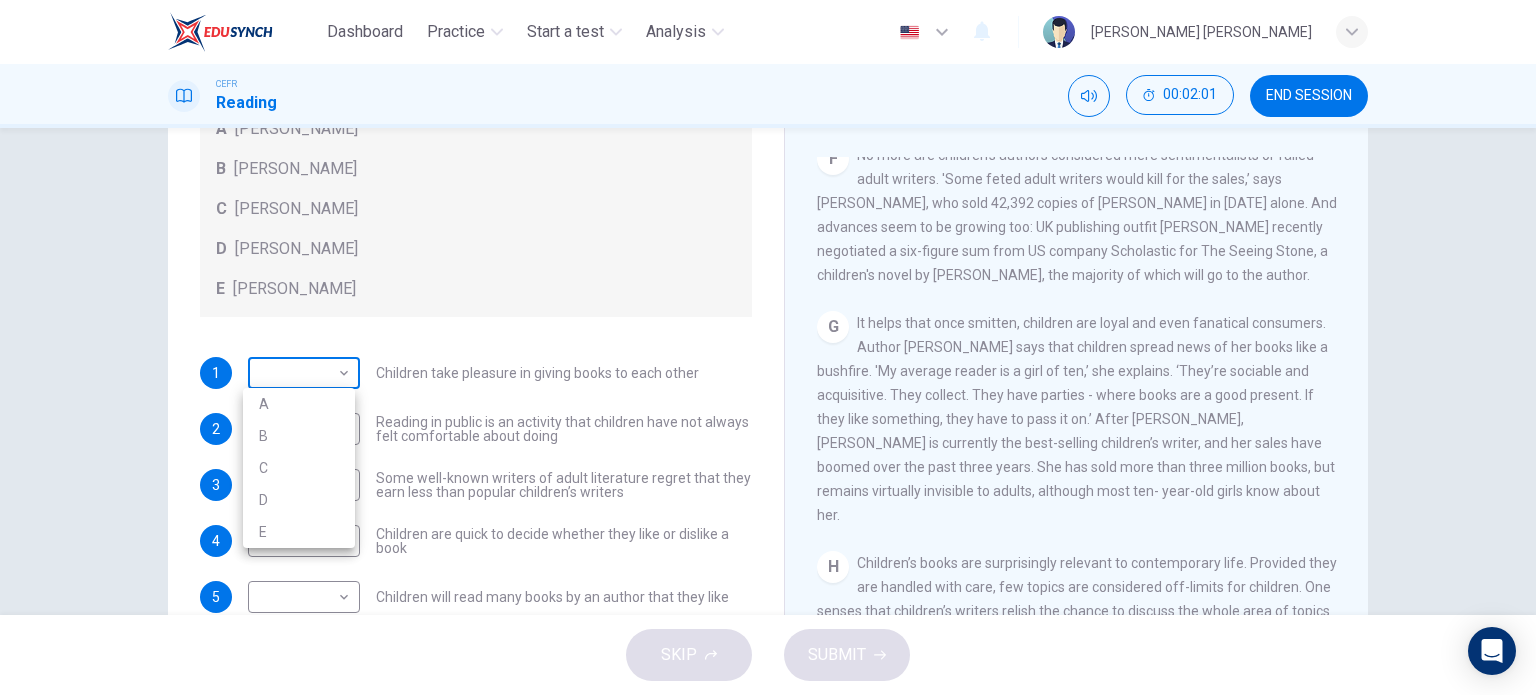 click on "Dashboard Practice Start a test Analysis English en ​ [PERSON_NAME] [PERSON_NAME] CEFR Reading 00:02:01 END SESSION Questions 1 - 7 Look at the following list of people A-E and the list of statements. Match each statement with one of the people listed. People A [PERSON_NAME] B [PERSON_NAME] C [PERSON_NAME] D [PERSON_NAME] E [PERSON_NAME] 1 ​ ​ Children take pleasure in giving books to each other 2 ​ ​ Reading in public is an activity that children have not always felt comfortable about doing 3 ​ ​ Some well-known writers of adult literature regret that they earn less than popular children’s writers 4 ​ ​ Children are quick to decide whether they like or dislike a book 5 ​ ​ Children will read many books by an author that they like 6 ​ ​ The public do not realise how much children read [DATE] 7 ​ ​ We are experiencing a rise in the popularity of children’s literature Twist in the Tale CLICK TO ZOOM Click to Zoom A B C D E F G H I J SKIP SUBMIT
Dashboard A" at bounding box center [768, 347] 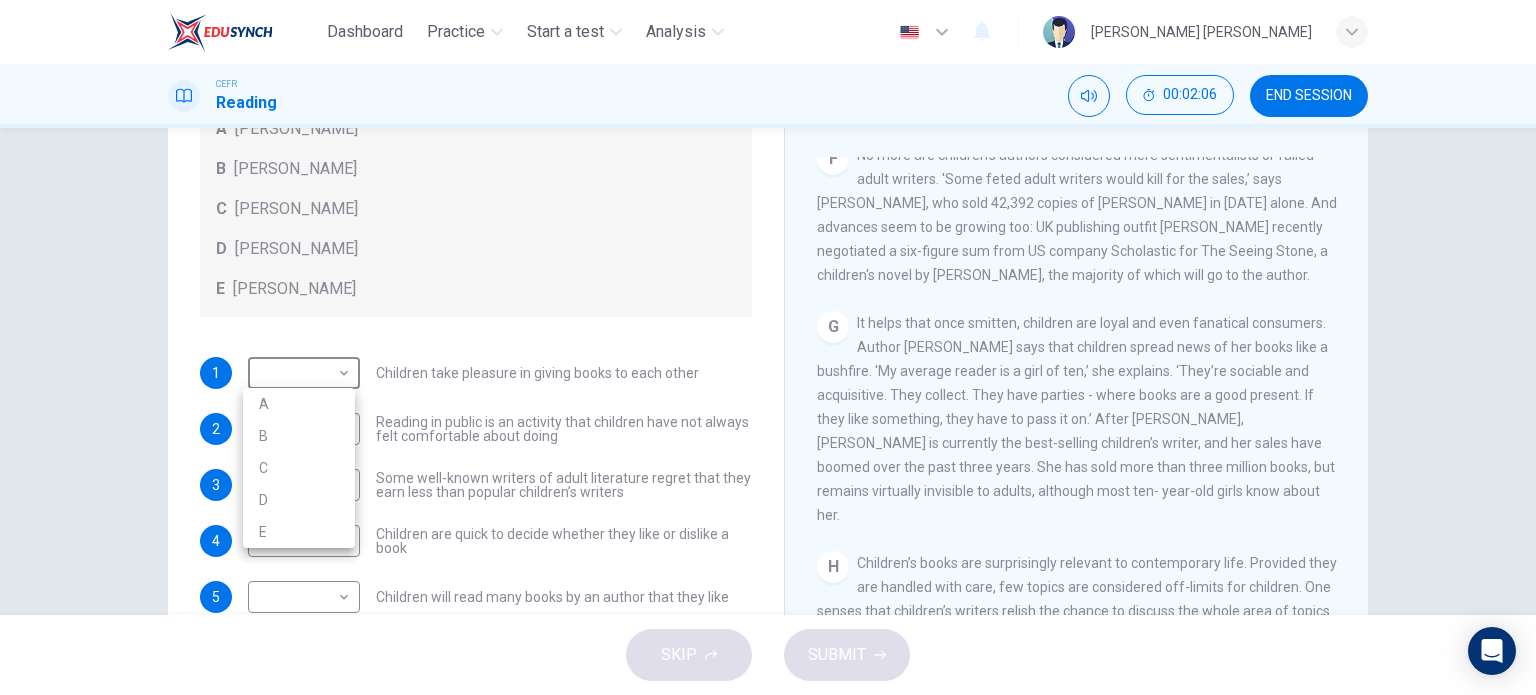 click at bounding box center (768, 347) 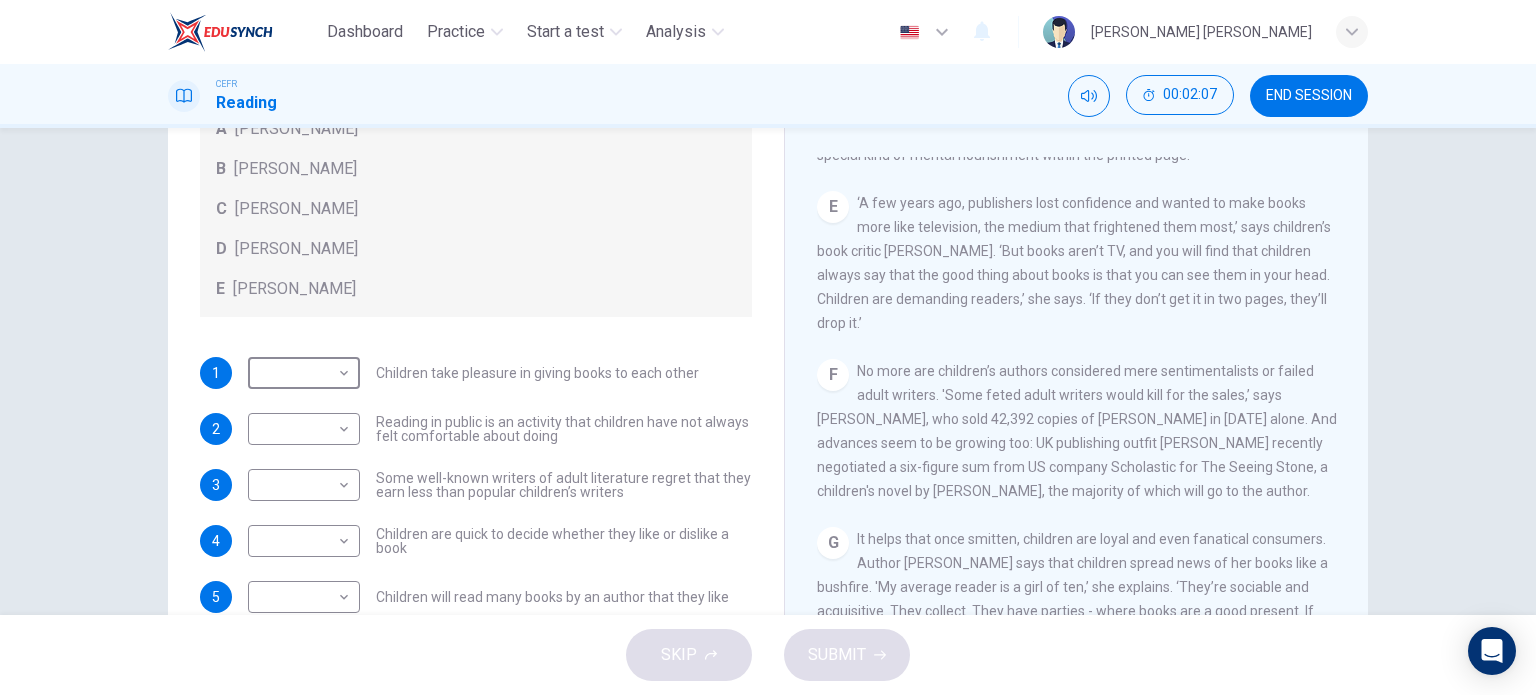 scroll, scrollTop: 990, scrollLeft: 0, axis: vertical 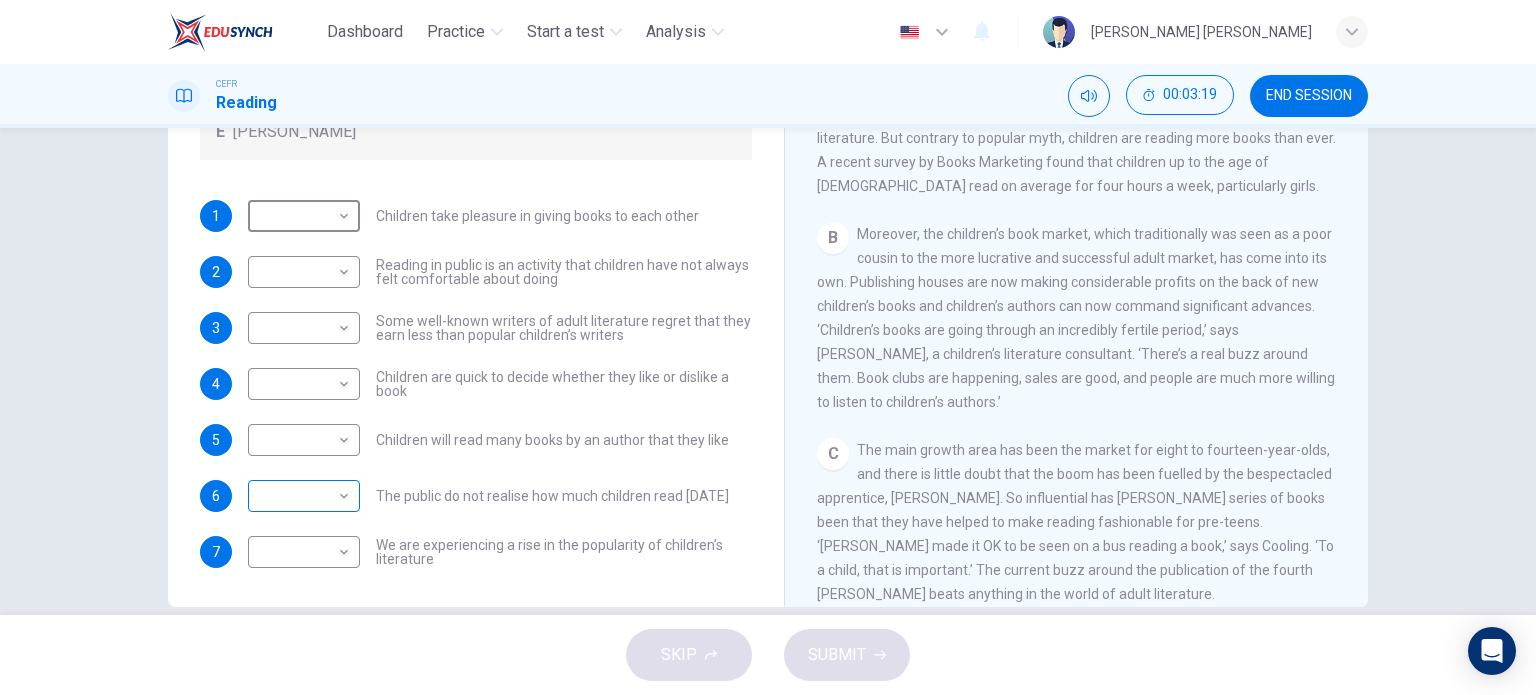 click on "Dashboard Practice Start a test Analysis English en ​ [PERSON_NAME] BATRISYA BINTI [PERSON_NAME] CEFR Reading 00:03:19 END SESSION Questions 1 - 7 Look at the following list of people A-E and the list of statements. Match each statement with one of the people listed. People A [PERSON_NAME] B [PERSON_NAME] C [PERSON_NAME] D [PERSON_NAME] E [PERSON_NAME] 1 ​ ​ Children take pleasure in giving books to each other 2 ​ ​ Reading in public is an activity that children have not always felt comfortable about doing 3 ​ ​ Some well-known writers of adult literature regret that they earn less than popular children’s writers 4 ​ ​ Children are quick to decide whether they like or dislike a book 5 ​ ​ Children will read many books by an author that they like 6 ​ ​ The public do not realise how much children read [DATE] 7 ​ ​ We are experiencing a rise in the popularity of children’s literature Twist in the Tale CLICK TO ZOOM Click to Zoom A B C D E F G H I J SKIP SUBMIT
Dashboard" at bounding box center [768, 347] 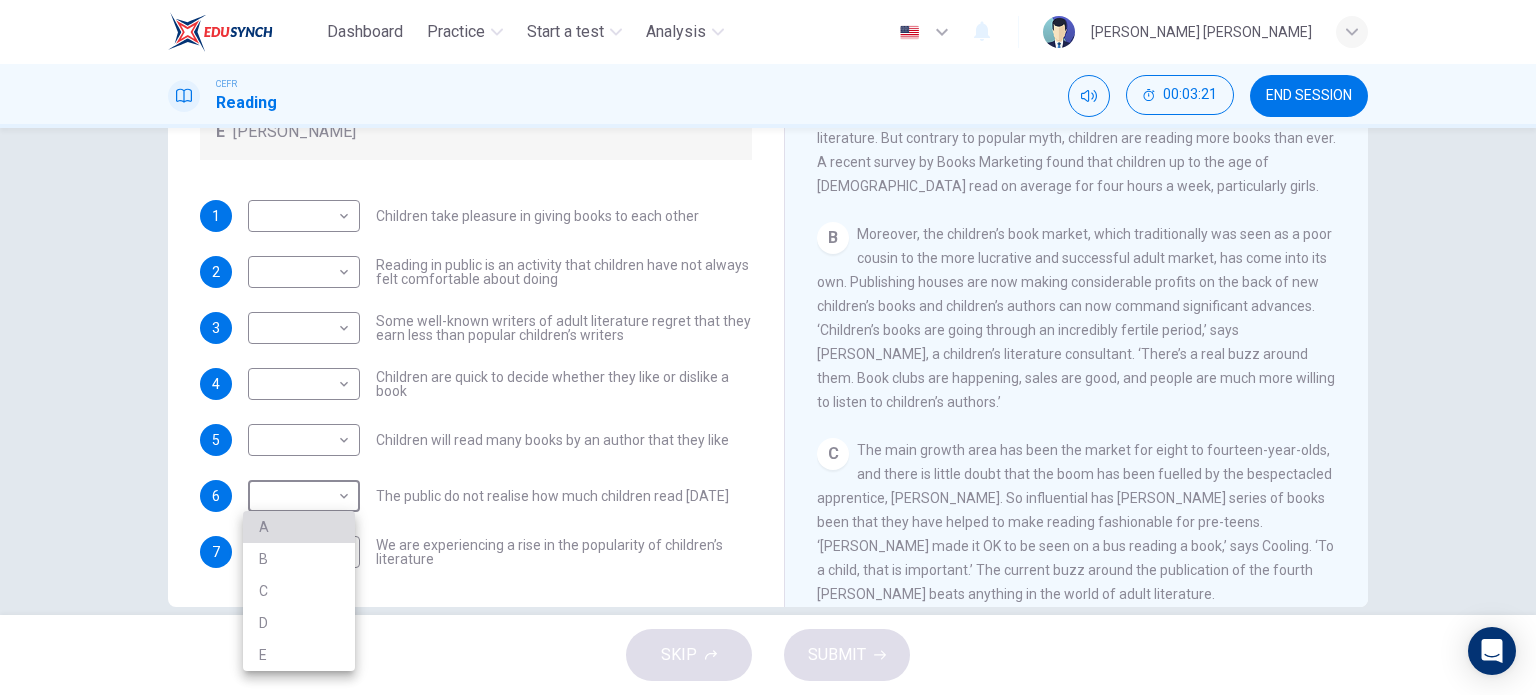 click on "A" at bounding box center (299, 527) 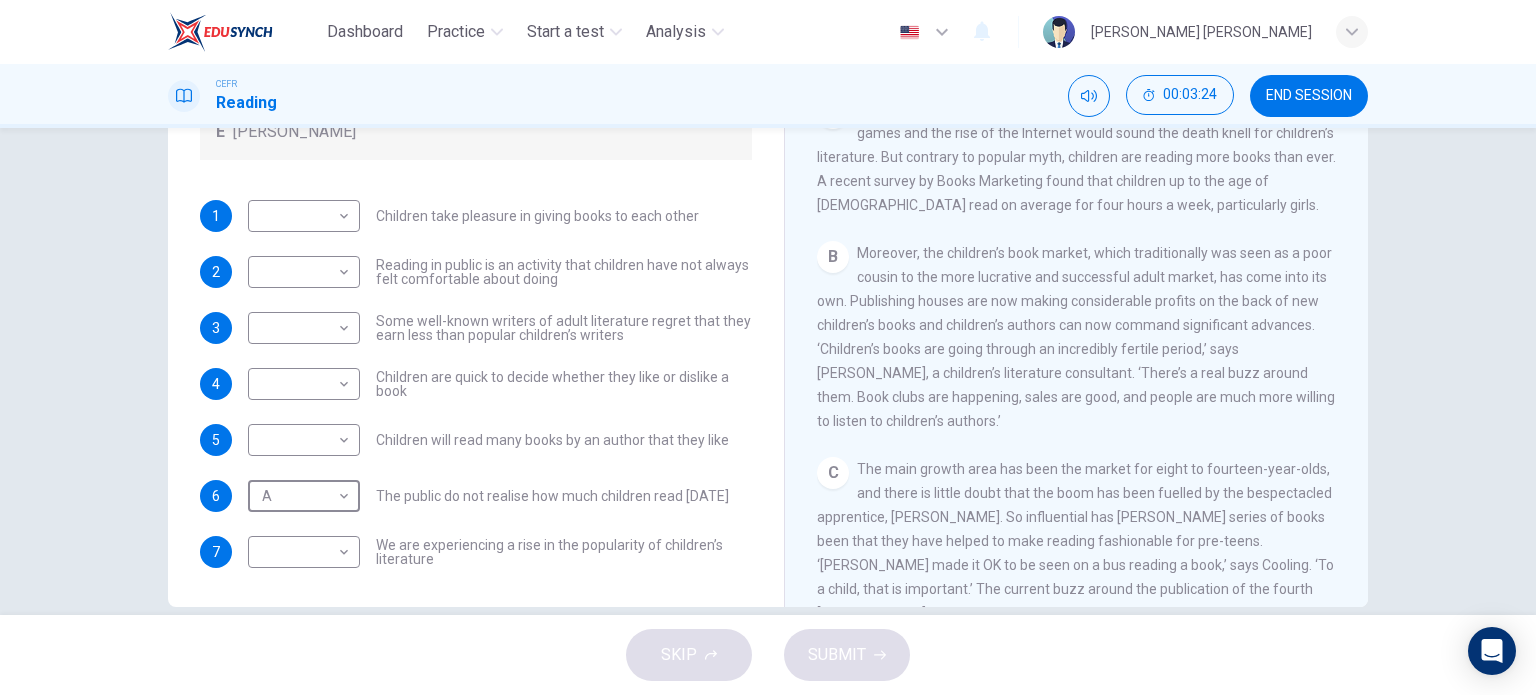scroll, scrollTop: 324, scrollLeft: 0, axis: vertical 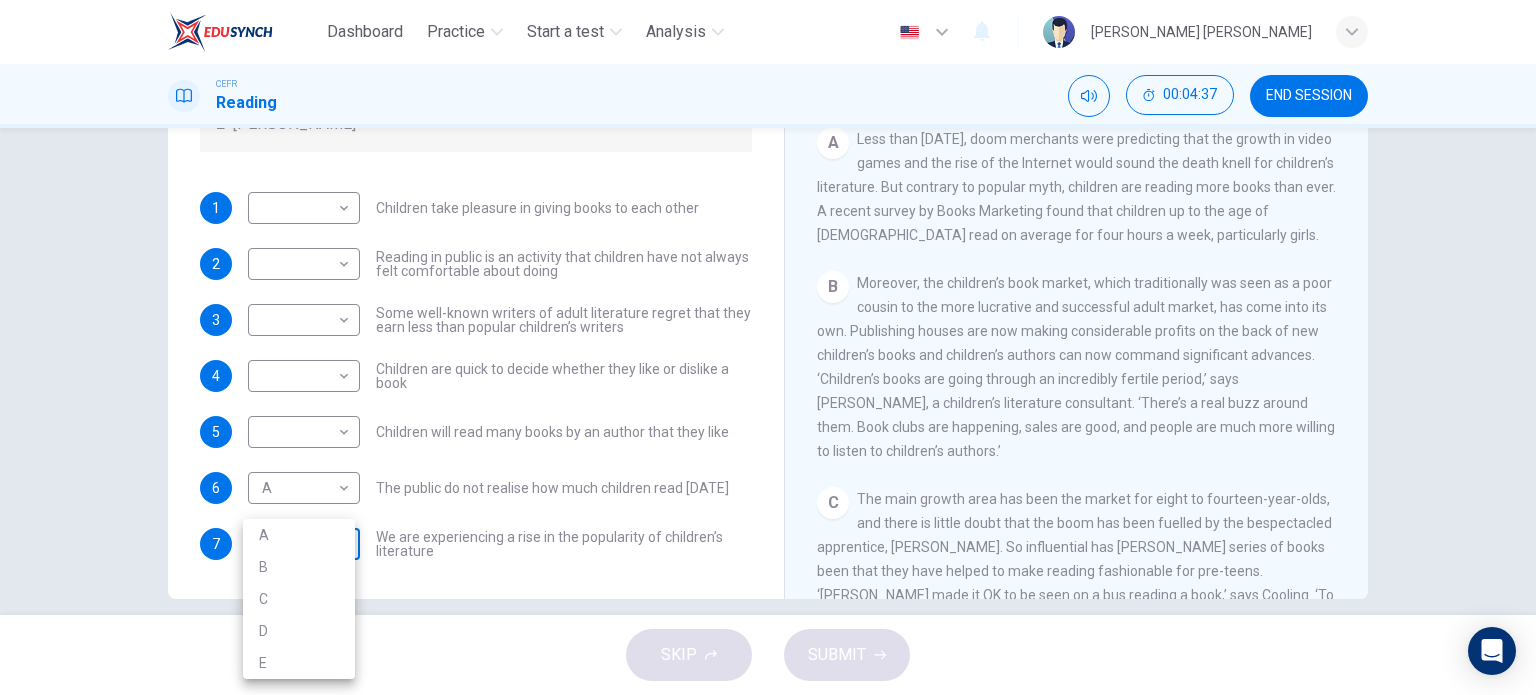 click on "Dashboard Practice Start a test Analysis English en ​ [PERSON_NAME] [PERSON_NAME] CEFR Reading 00:04:37 END SESSION Questions 1 - 7 Look at the following list of people A-E and the list of statements. Match each statement with one of the people listed. People A [PERSON_NAME] B [PERSON_NAME] C [PERSON_NAME] D [PERSON_NAME] E [PERSON_NAME] 1 ​ ​ Children take pleasure in giving books to each other 2 ​ ​ Reading in public is an activity that children have not always felt comfortable about doing 3 ​ ​ Some well-known writers of adult literature regret that they earn less than popular children’s writers 4 ​ ​ Children are quick to decide whether they like or dislike a book 5 ​ ​ Children will read many books by an author that they like 6 A A ​ The public do not realise how much children read [DATE] 7 ​ ​ We are experiencing a rise in the popularity of children’s literature Twist in the Tale CLICK TO ZOOM Click to Zoom A B C D E F G H I J SKIP SUBMIT
Dashboard A" at bounding box center (768, 347) 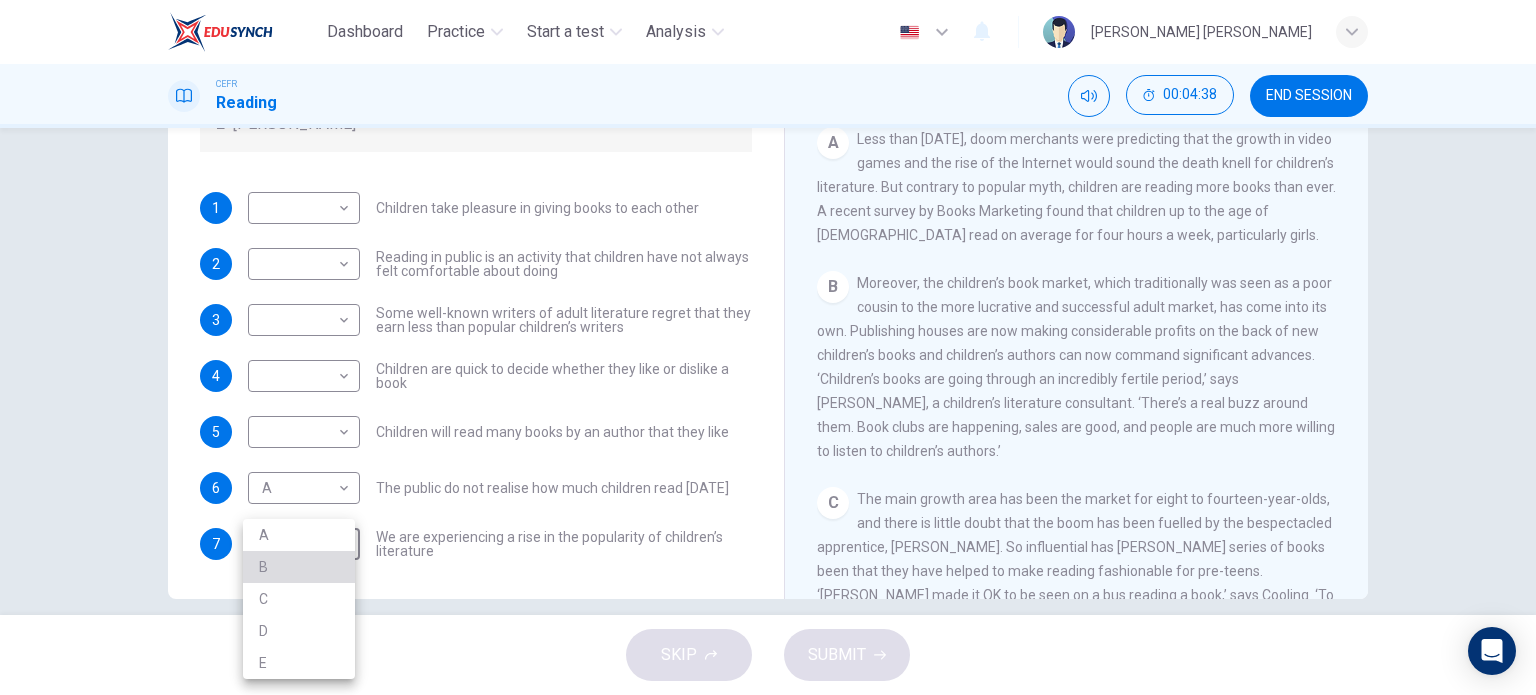 click on "B" at bounding box center [299, 567] 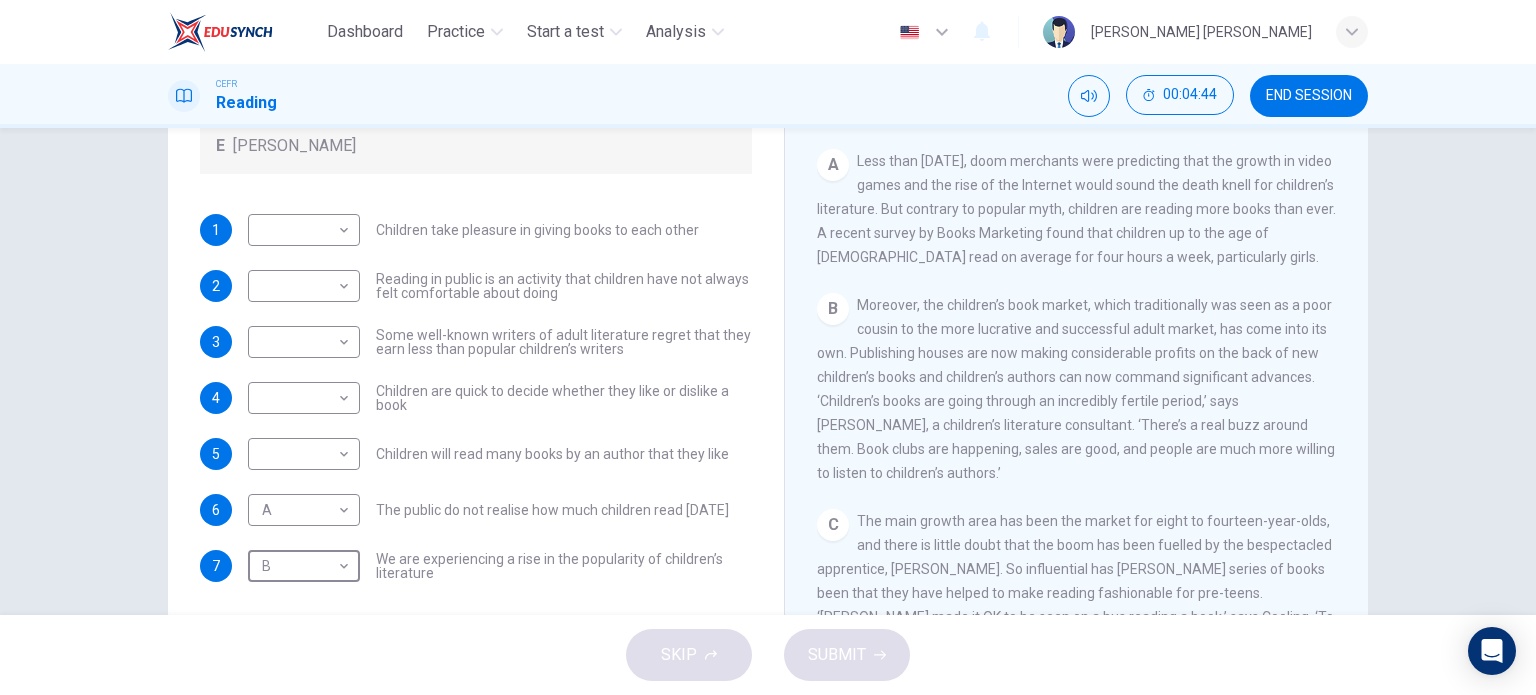 scroll, scrollTop: 227, scrollLeft: 0, axis: vertical 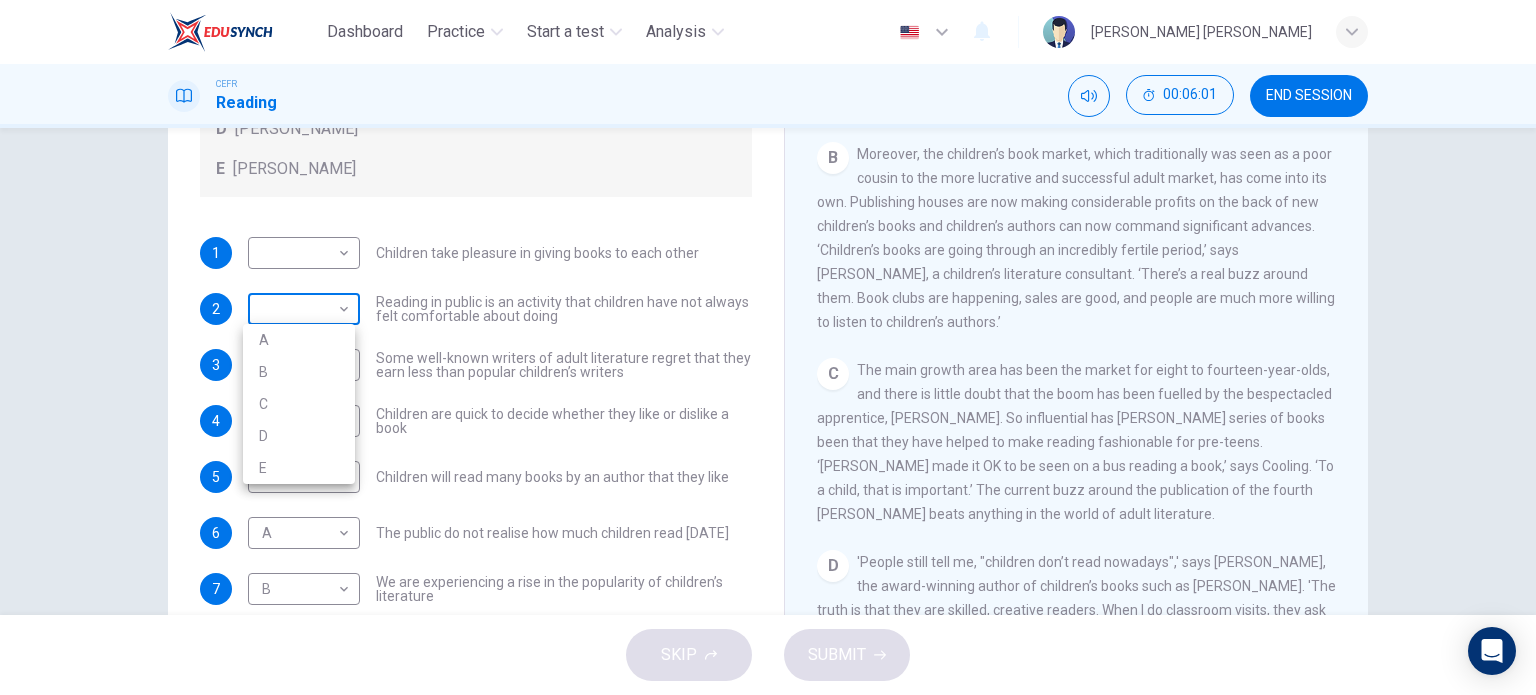 click on "Dashboard Practice Start a test Analysis English en ​ [PERSON_NAME] [PERSON_NAME] CEFR Reading 00:06:01 END SESSION Questions 1 - 7 Look at the following list of people A-E and the list of statements. Match each statement with one of the people listed. People A [PERSON_NAME] B [PERSON_NAME] C [PERSON_NAME] D [PERSON_NAME] E [PERSON_NAME] 1 ​ ​ Children take pleasure in giving books to each other 2 ​ ​ Reading in public is an activity that children have not always felt comfortable about doing 3 ​ ​ Some well-known writers of adult literature regret that they earn less than popular children’s writers 4 ​ ​ Children are quick to decide whether they like or dislike a book 5 ​ ​ Children will read many books by an author that they like 6 A A ​ The public do not realise how much children read [DATE] 7 B B ​ We are experiencing a rise in the popularity of children’s literature Twist in the Tale CLICK TO ZOOM Click to Zoom A B C D E F G H I J SKIP SUBMIT
Dashboard A" at bounding box center [768, 347] 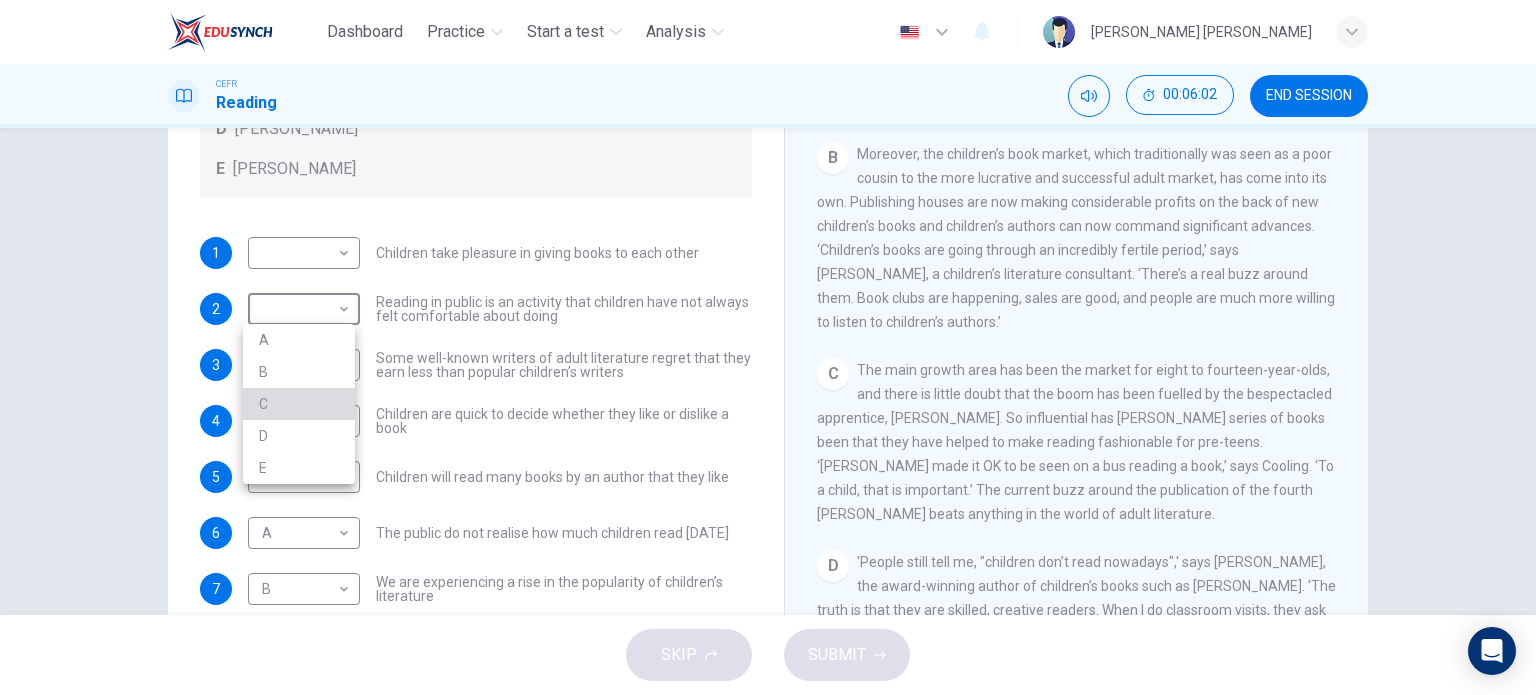 click on "C" at bounding box center [299, 404] 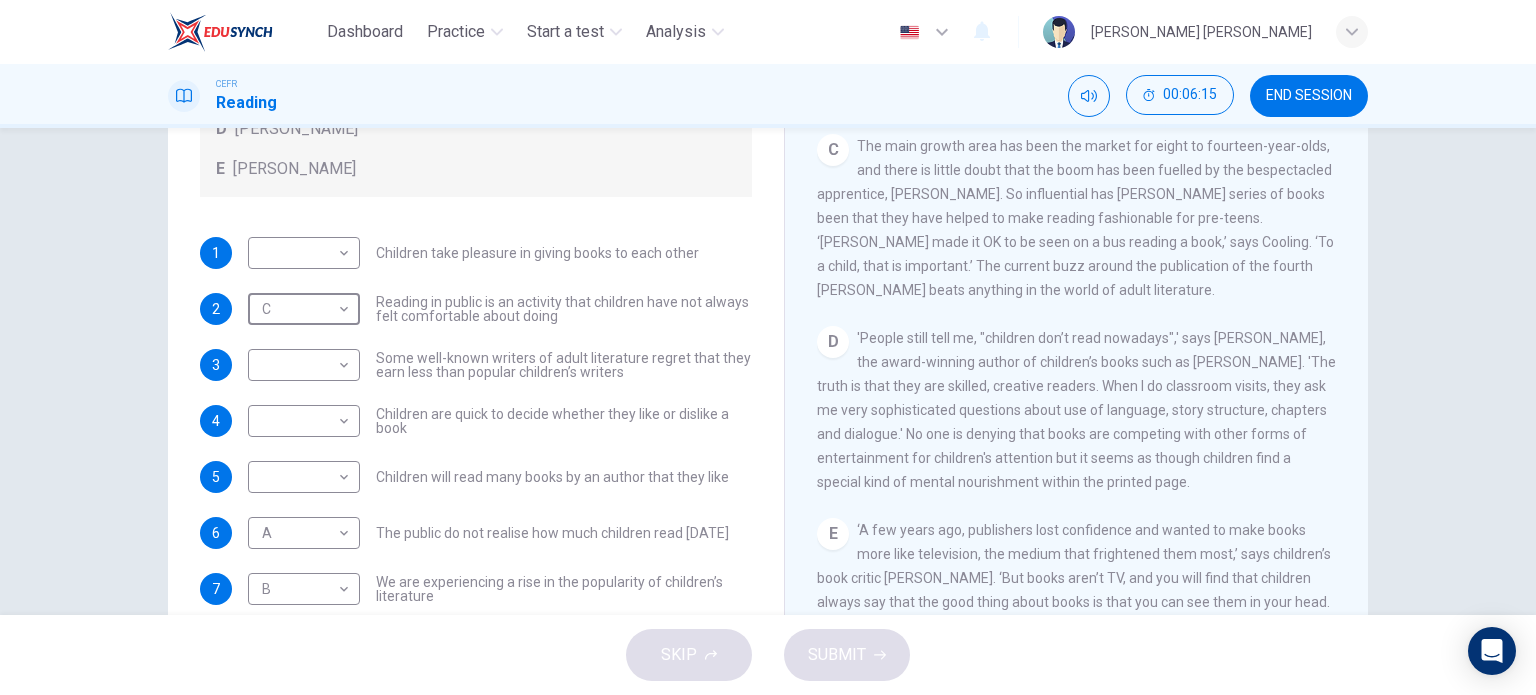 scroll, scrollTop: 676, scrollLeft: 0, axis: vertical 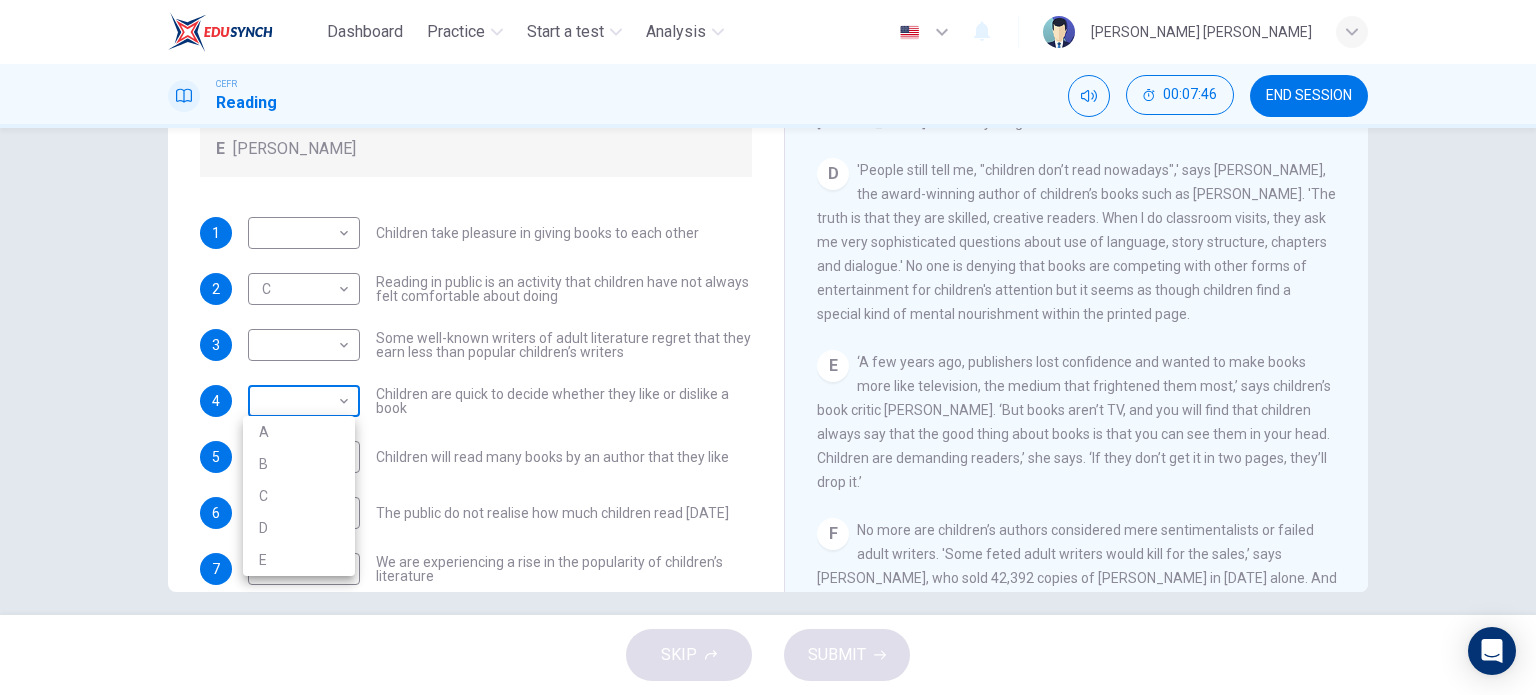 click on "Dashboard Practice Start a test Analysis English en ​ [PERSON_NAME] [PERSON_NAME] CEFR Reading 00:07:46 END SESSION Questions 1 - 7 Look at the following list of people A-E and the list of statements. Match each statement with one of the people listed. People A [PERSON_NAME] B [PERSON_NAME] C [PERSON_NAME] D [PERSON_NAME] E [PERSON_NAME] 1 ​ ​ Children take pleasure in giving books to each other 2 C C ​ Reading in public is an activity that children have not always felt comfortable about doing 3 ​ ​ Some well-known writers of adult literature regret that they earn less than popular children’s writers 4 ​ ​ Children are quick to decide whether they like or dislike a book 5 ​ ​ Children will read many books by an author that they like 6 A A ​ The public do not realise how much children read [DATE] 7 B B ​ We are experiencing a rise in the popularity of children’s literature Twist in the Tale CLICK TO ZOOM Click to Zoom A B C D E F G H I J SKIP SUBMIT
Dashboard A" at bounding box center [768, 347] 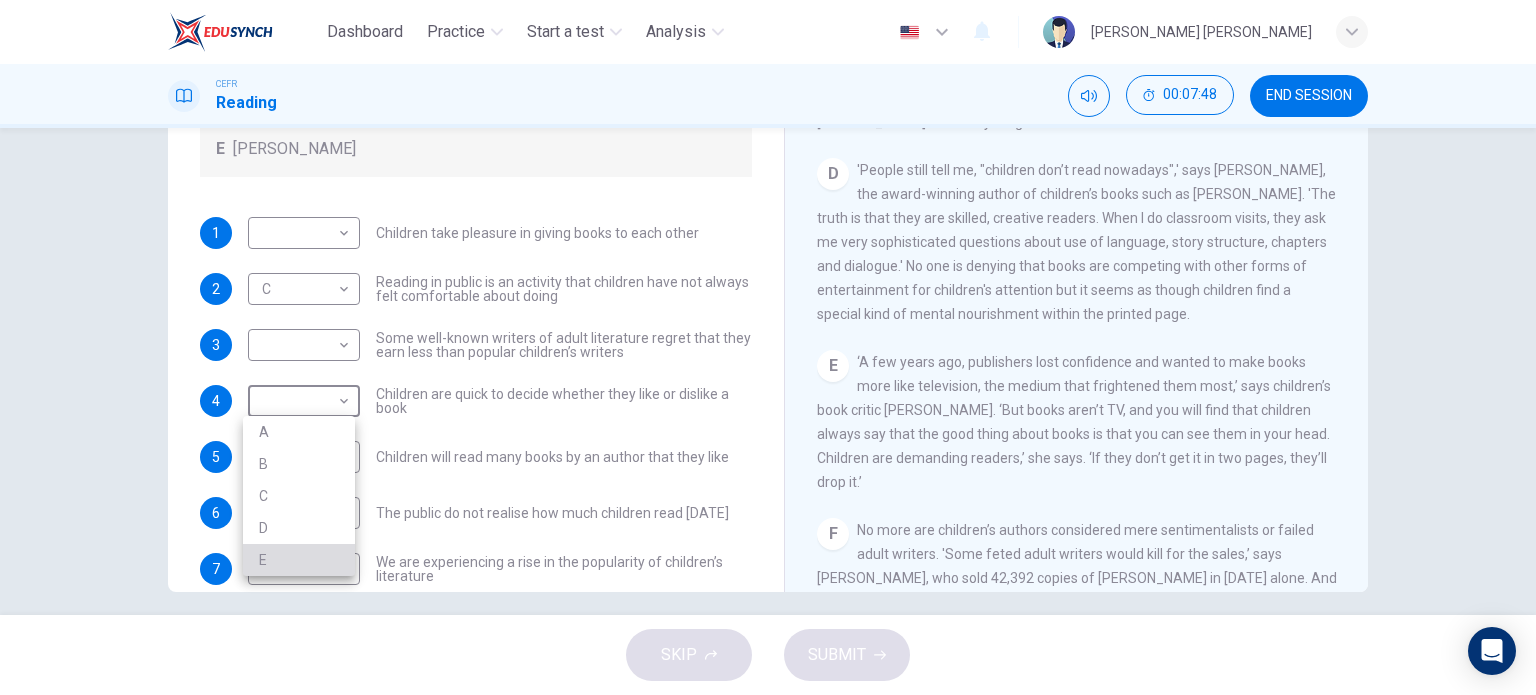 click on "E" at bounding box center (299, 560) 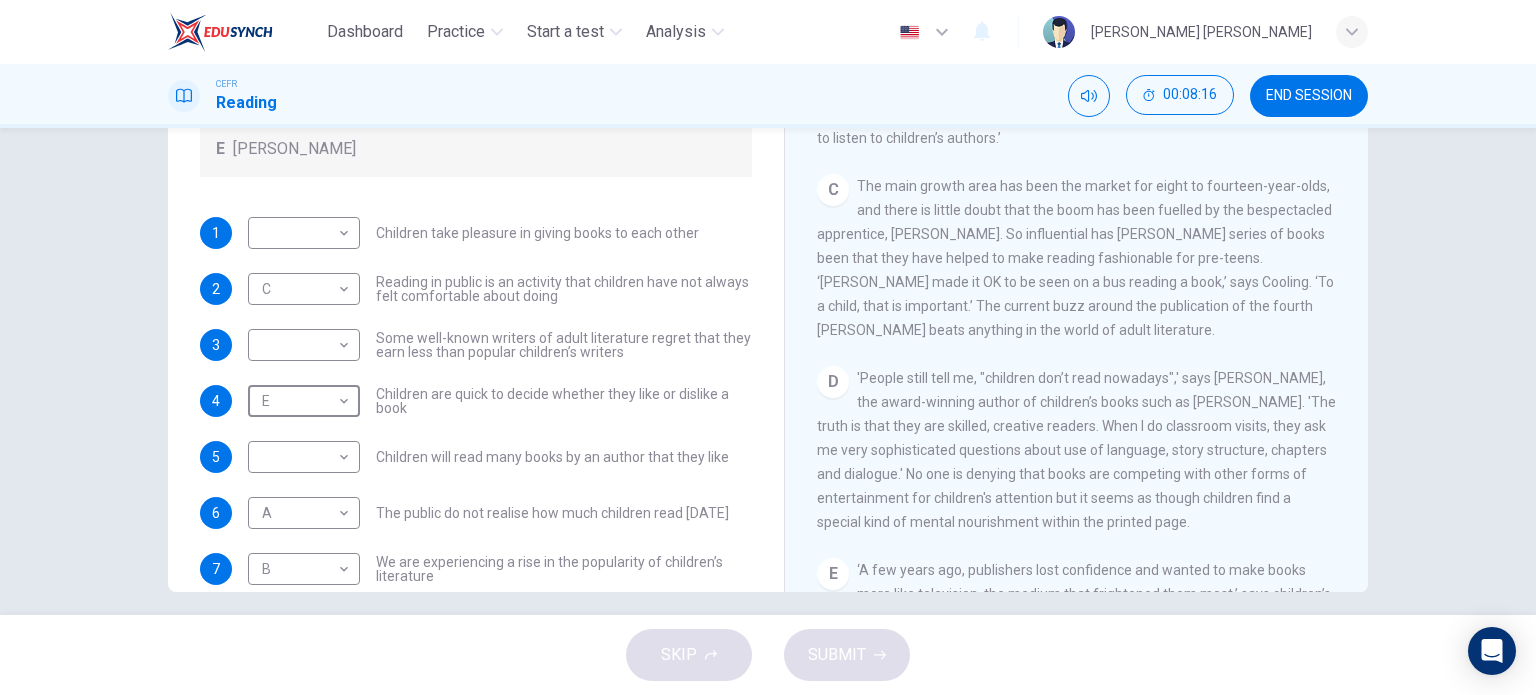 scroll, scrollTop: 572, scrollLeft: 0, axis: vertical 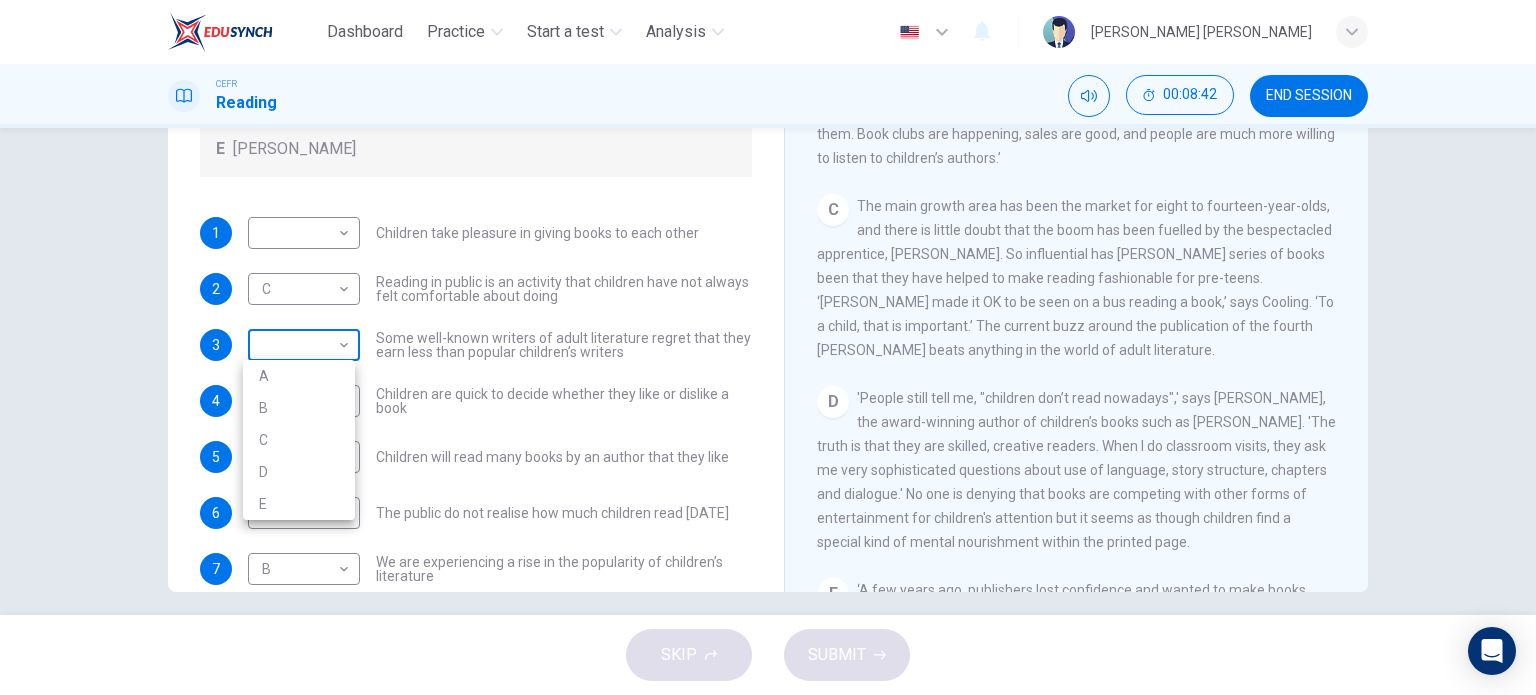 click on "Dashboard Practice Start a test Analysis English en ​ [PERSON_NAME] [PERSON_NAME] CEFR Reading 00:08:42 END SESSION Questions 1 - 7 Look at the following list of people A-E and the list of statements. Match each statement with one of the people listed. People A [PERSON_NAME] B [PERSON_NAME] C [PERSON_NAME] D [PERSON_NAME] E [PERSON_NAME] 1 ​ ​ Children take pleasure in giving books to each other 2 C C ​ Reading in public is an activity that children have not always felt comfortable about doing 3 ​ ​ Some well-known writers of adult literature regret that they earn less than popular children’s writers 4 E E ​ Children are quick to decide whether they like or dislike a book 5 ​ ​ Children will read many books by an author that they like 6 A A ​ The public do not realise how much children read [DATE] 7 B B ​ We are experiencing a rise in the popularity of children’s literature Twist in the Tale CLICK TO ZOOM Click to Zoom A B C D E F G H I J SKIP SUBMIT
Dashboard A" at bounding box center [768, 347] 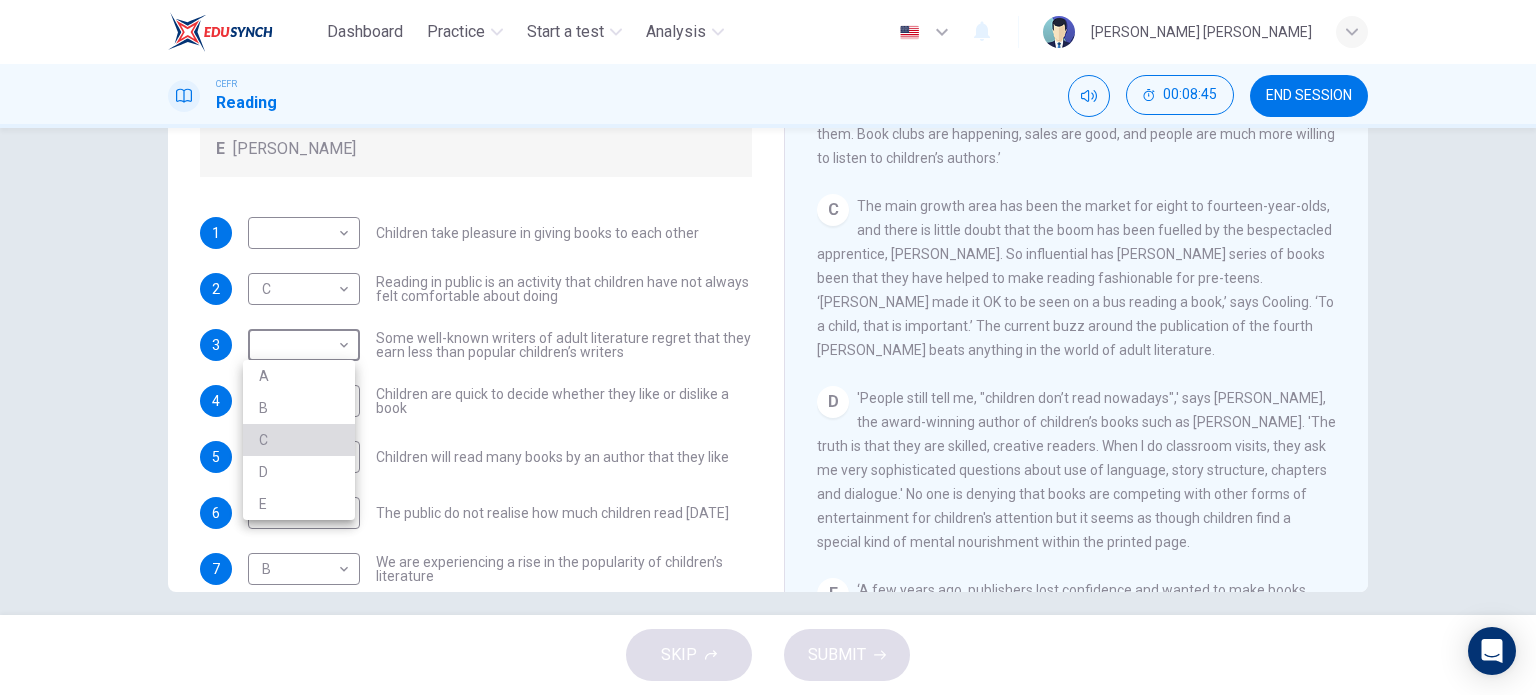 click on "C" at bounding box center (299, 440) 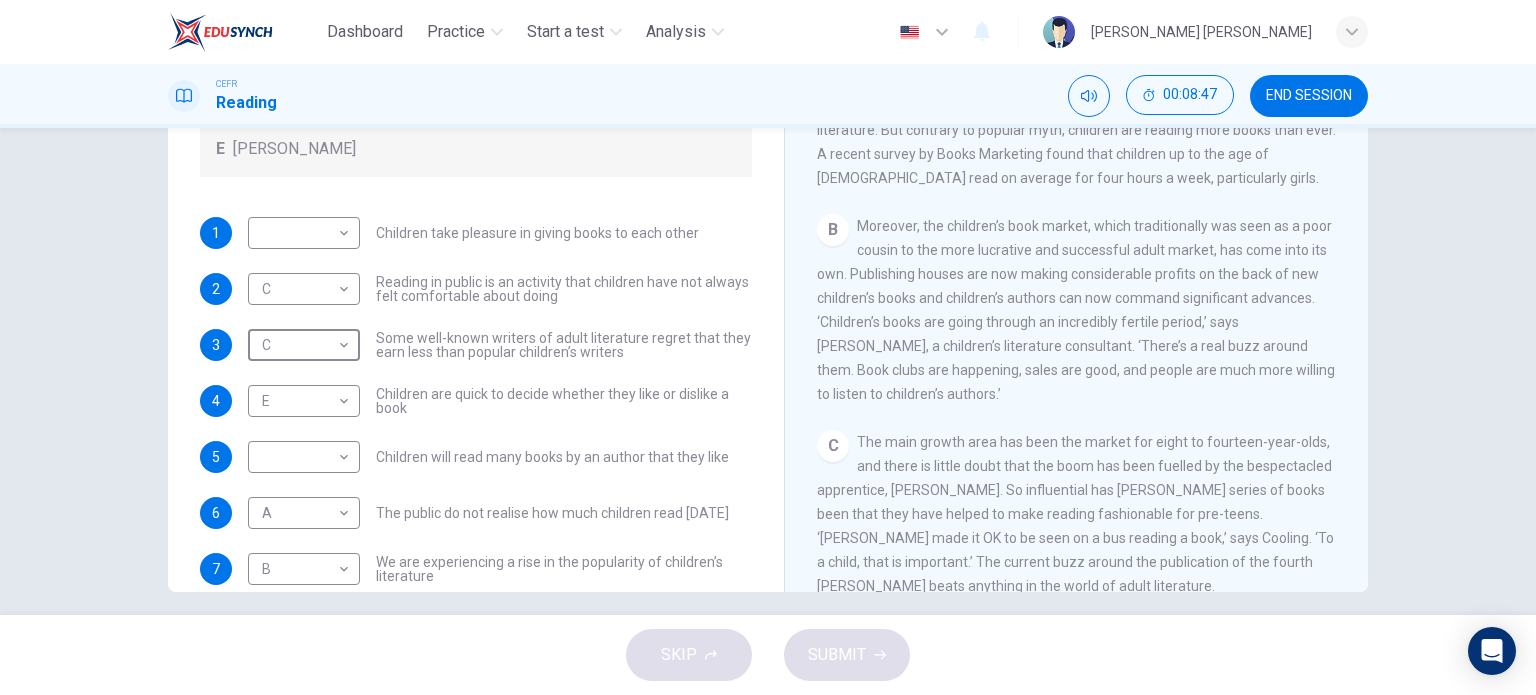 scroll, scrollTop: 240, scrollLeft: 0, axis: vertical 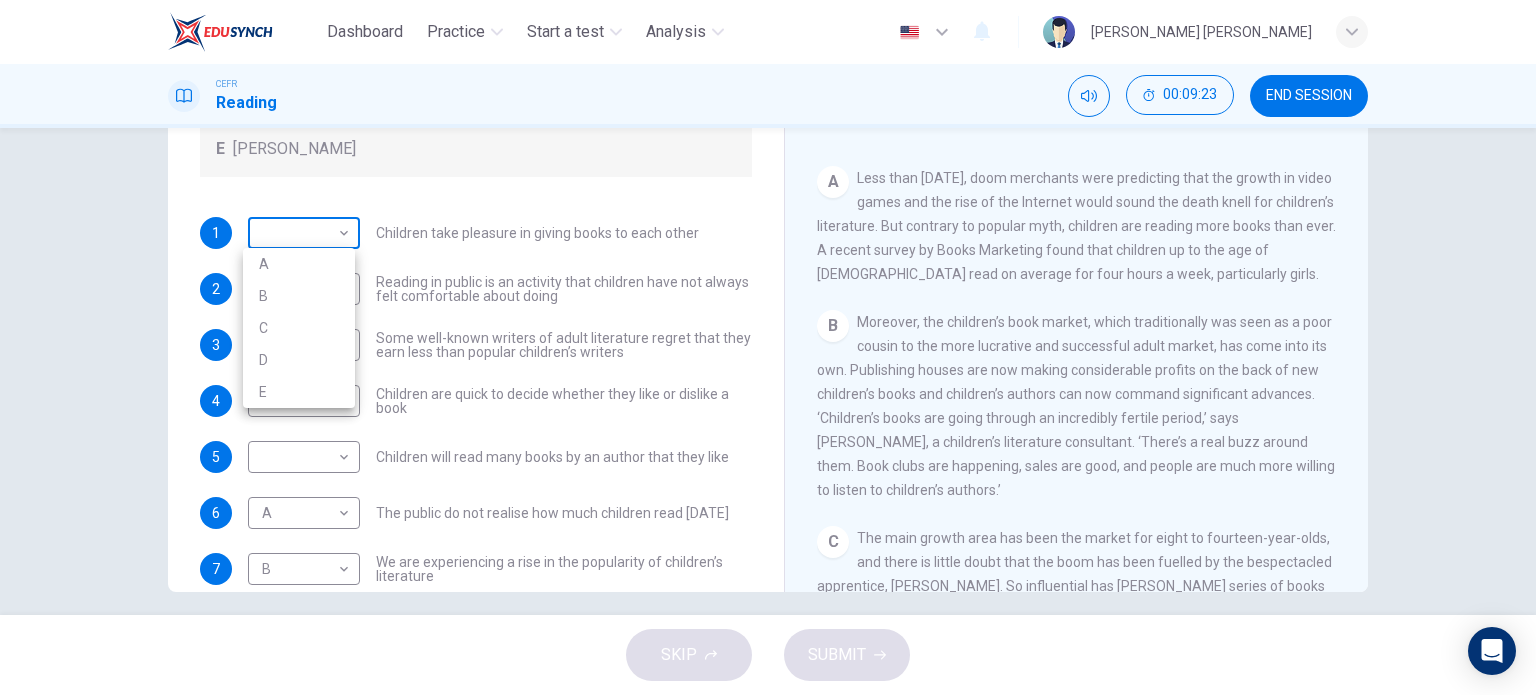 click on "Dashboard Practice Start a test Analysis English en ​ [PERSON_NAME] [PERSON_NAME] CEFR Reading 00:09:23 END SESSION Questions 1 - 7 Look at the following list of people A-E and the list of statements. Match each statement with one of the people listed. People A [PERSON_NAME] B [PERSON_NAME] C [PERSON_NAME] D [PERSON_NAME] E [PERSON_NAME] 1 ​ ​ Children take pleasure in giving books to each other 2 C C ​ Reading in public is an activity that children have not always felt comfortable about doing 3 C C ​ Some well-known writers of adult literature regret that they earn less than popular children’s writers 4 E E ​ Children are quick to decide whether they like or dislike a book 5 ​ ​ Children will read many books by an author that they like 6 A A ​ The public do not realise how much children read [DATE] 7 B B ​ We are experiencing a rise in the popularity of children’s literature Twist in the Tale CLICK TO ZOOM Click to Zoom A B C D E F G H I J SKIP SUBMIT
Dashboard A" at bounding box center (768, 347) 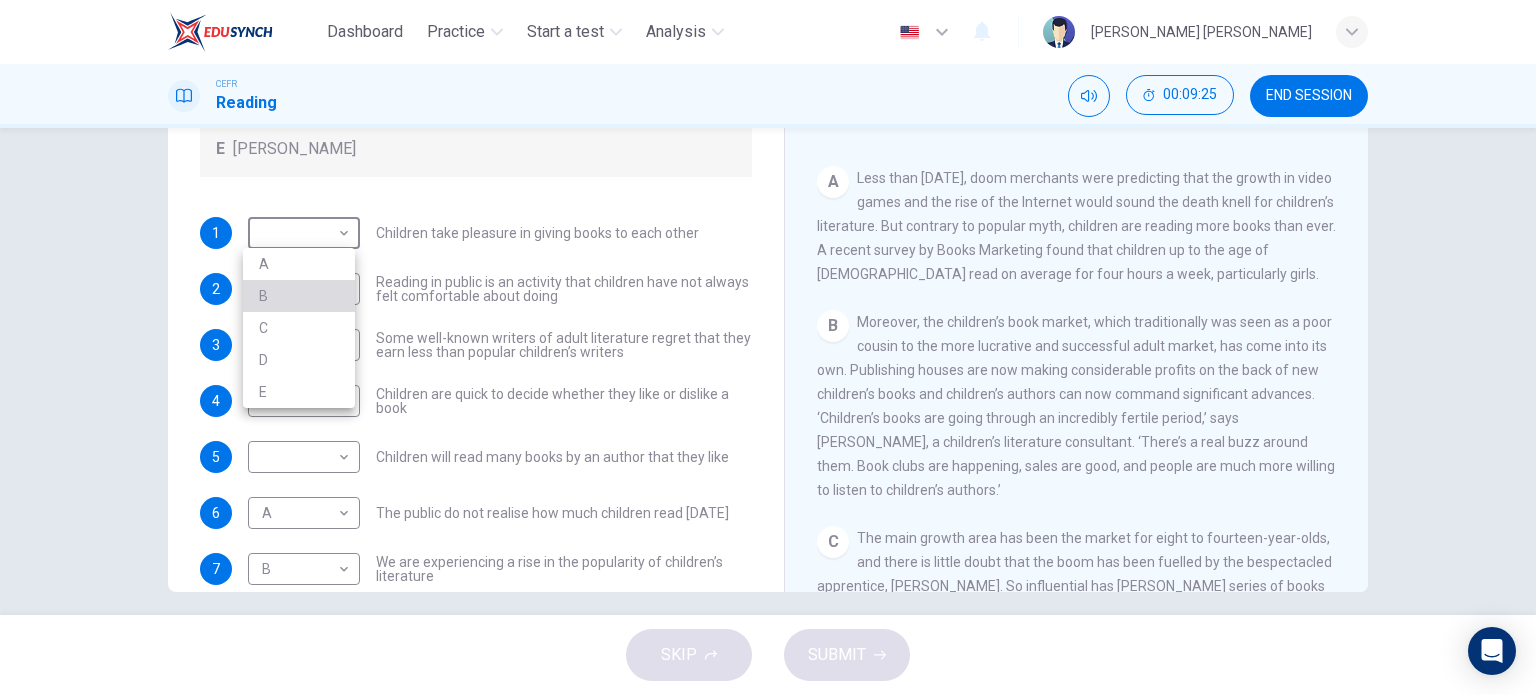 click on "B" at bounding box center [299, 296] 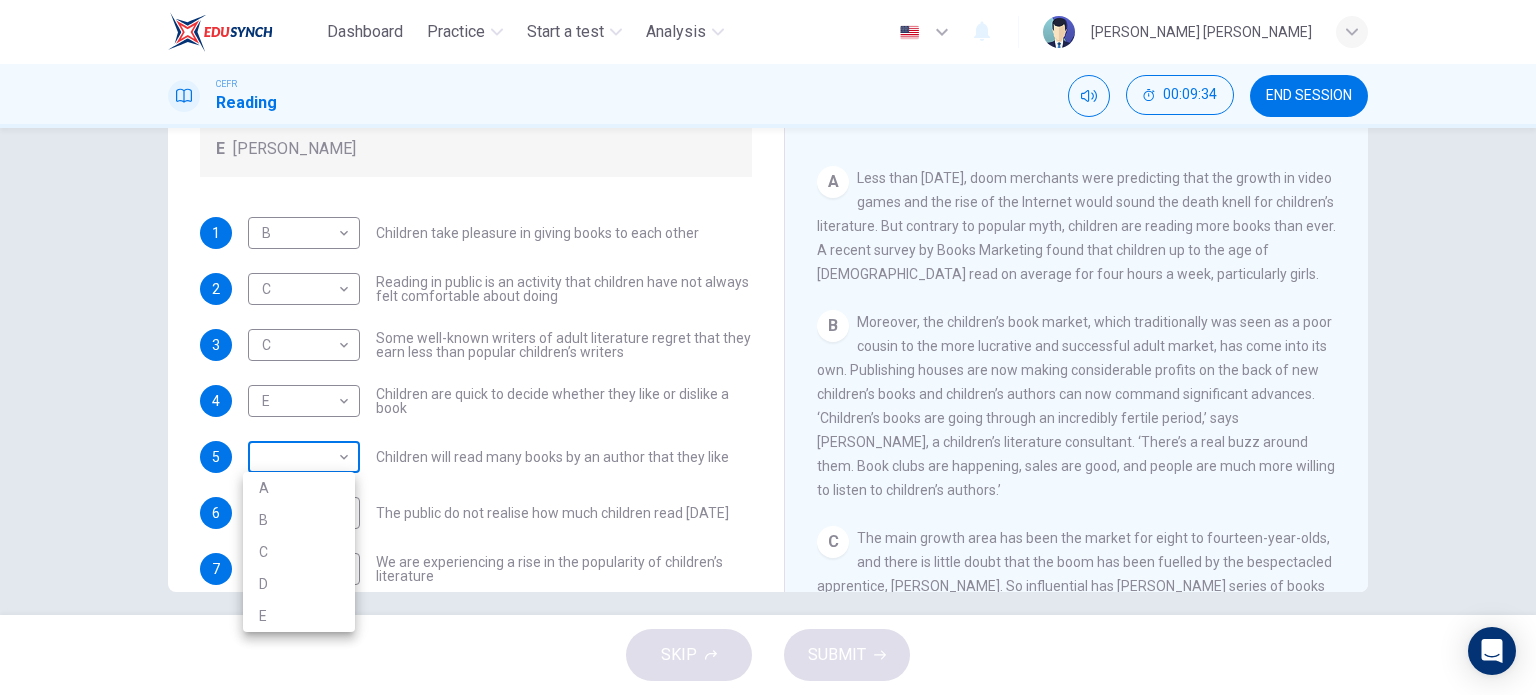click on "Dashboard Practice Start a test Analysis English en ​ [PERSON_NAME] [PERSON_NAME] CEFR Reading 00:09:34 END SESSION Questions 1 - 7 Look at the following list of people A-E and the list of statements. Match each statement with one of the people listed. People A [PERSON_NAME] B [PERSON_NAME] C [PERSON_NAME] D [PERSON_NAME] E [PERSON_NAME] 1 B B ​ Children take pleasure in giving books to each other 2 C C ​ Reading in public is an activity that children have not always felt comfortable about doing 3 C C ​ Some well-known writers of adult literature regret that they earn less than popular children’s writers 4 E E ​ Children are quick to decide whether they like or dislike a book 5 ​ ​ Children will read many books by an author that they like 6 A A ​ The public do not realise how much children read [DATE] 7 B B ​ We are experiencing a rise in the popularity of children’s literature Twist in the Tale CLICK TO ZOOM Click to Zoom A B C D E F G H I J SKIP SUBMIT
Dashboard A" at bounding box center [768, 347] 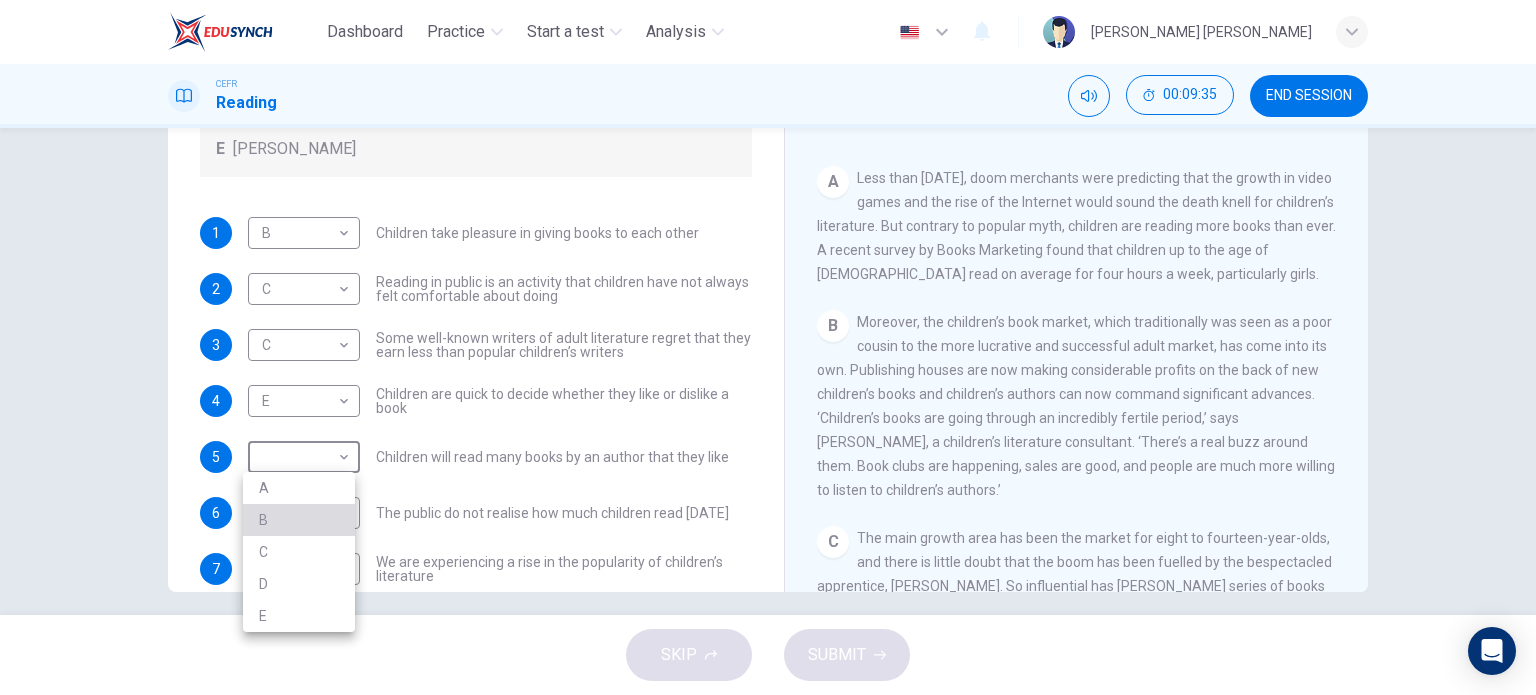 click on "B" at bounding box center [299, 520] 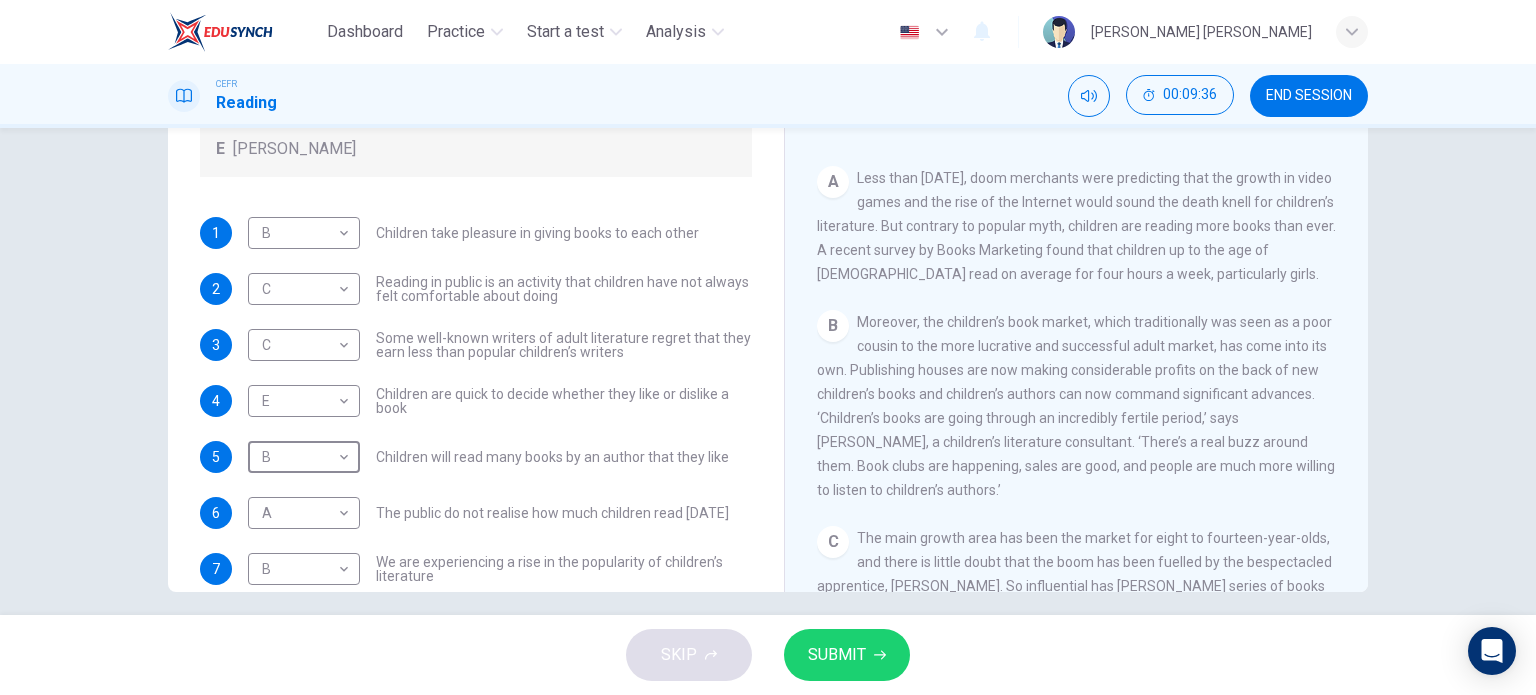 scroll, scrollTop: 192, scrollLeft: 0, axis: vertical 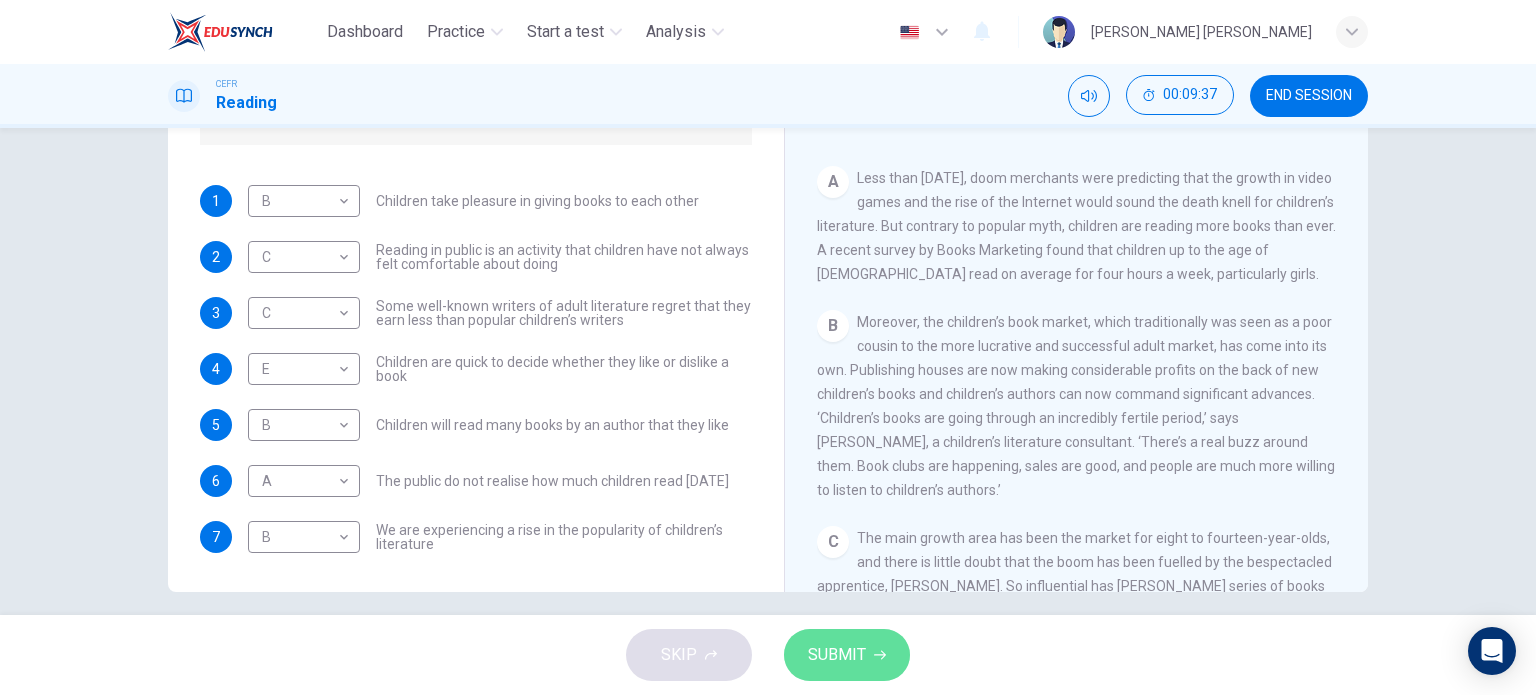 click on "SUBMIT" at bounding box center [837, 655] 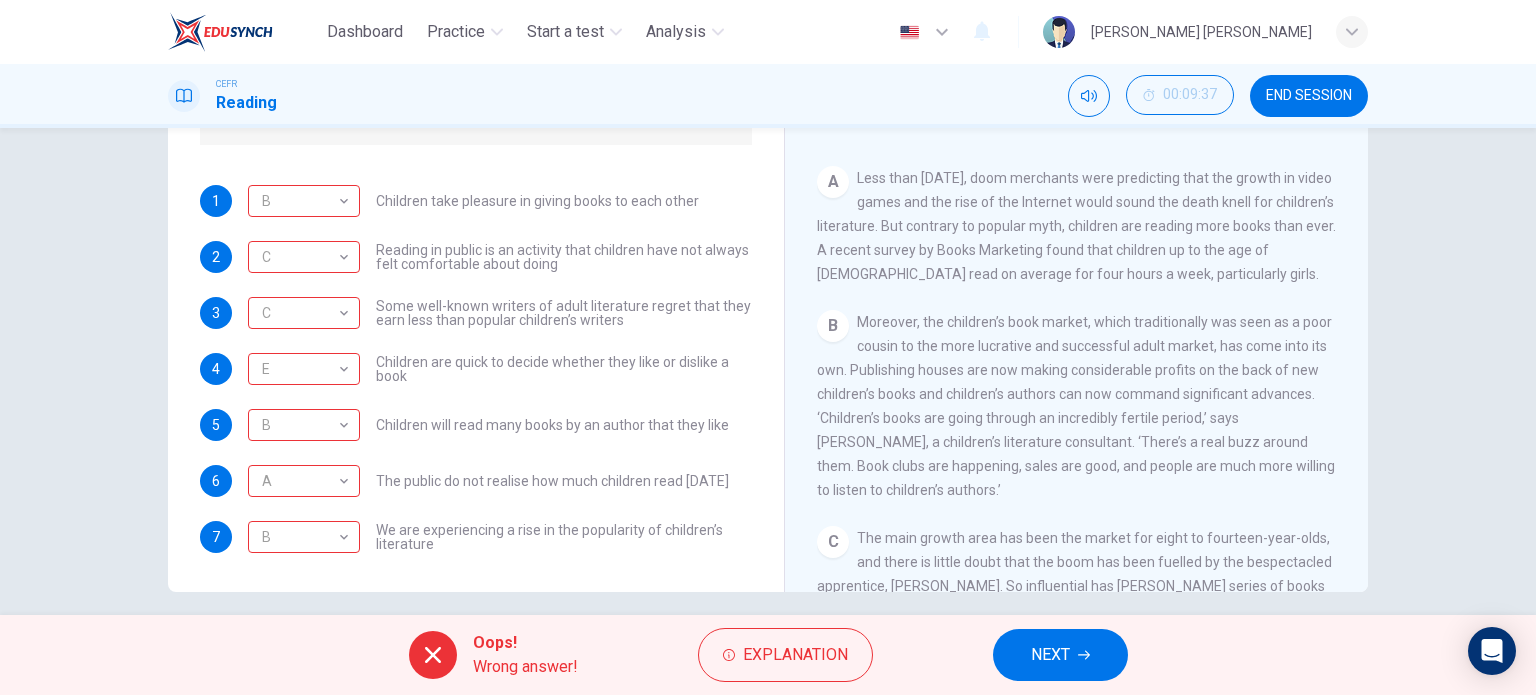 scroll, scrollTop: 288, scrollLeft: 0, axis: vertical 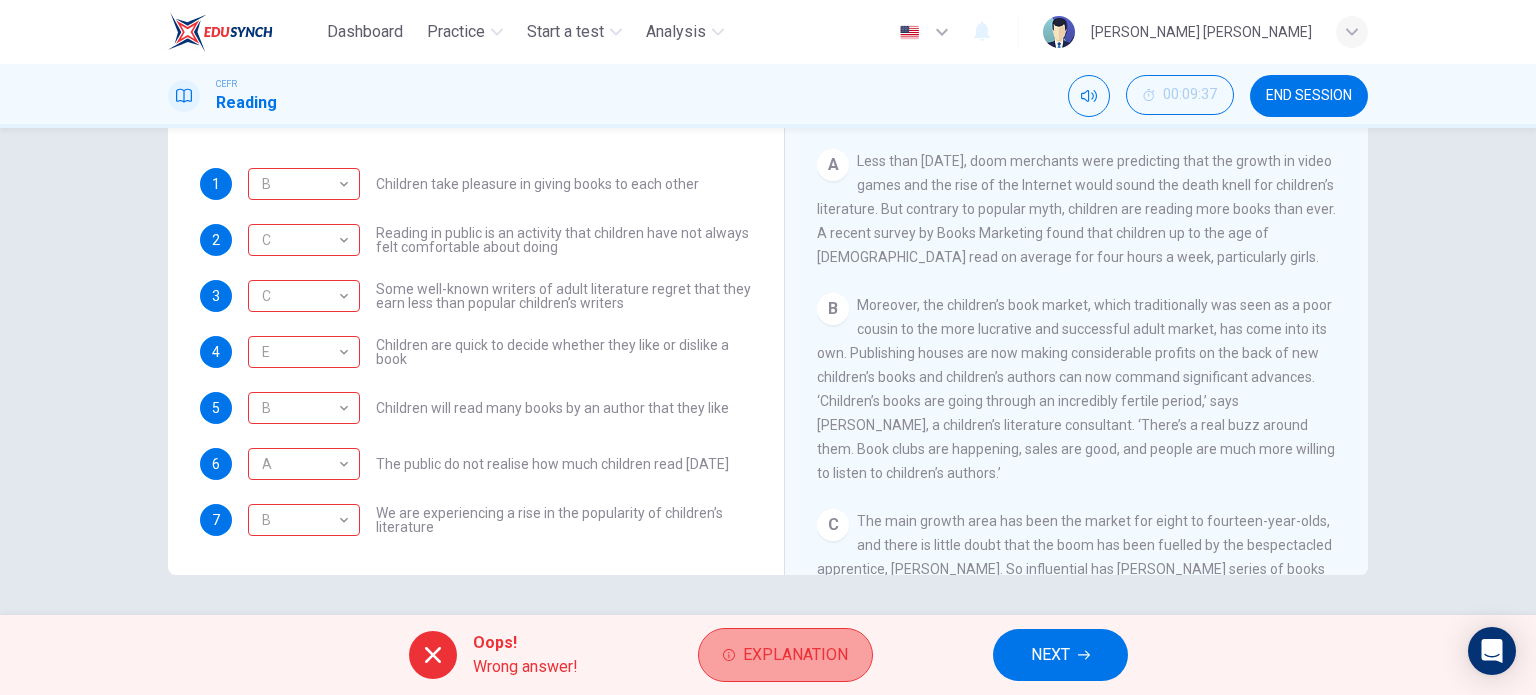 click on "Explanation" at bounding box center (785, 655) 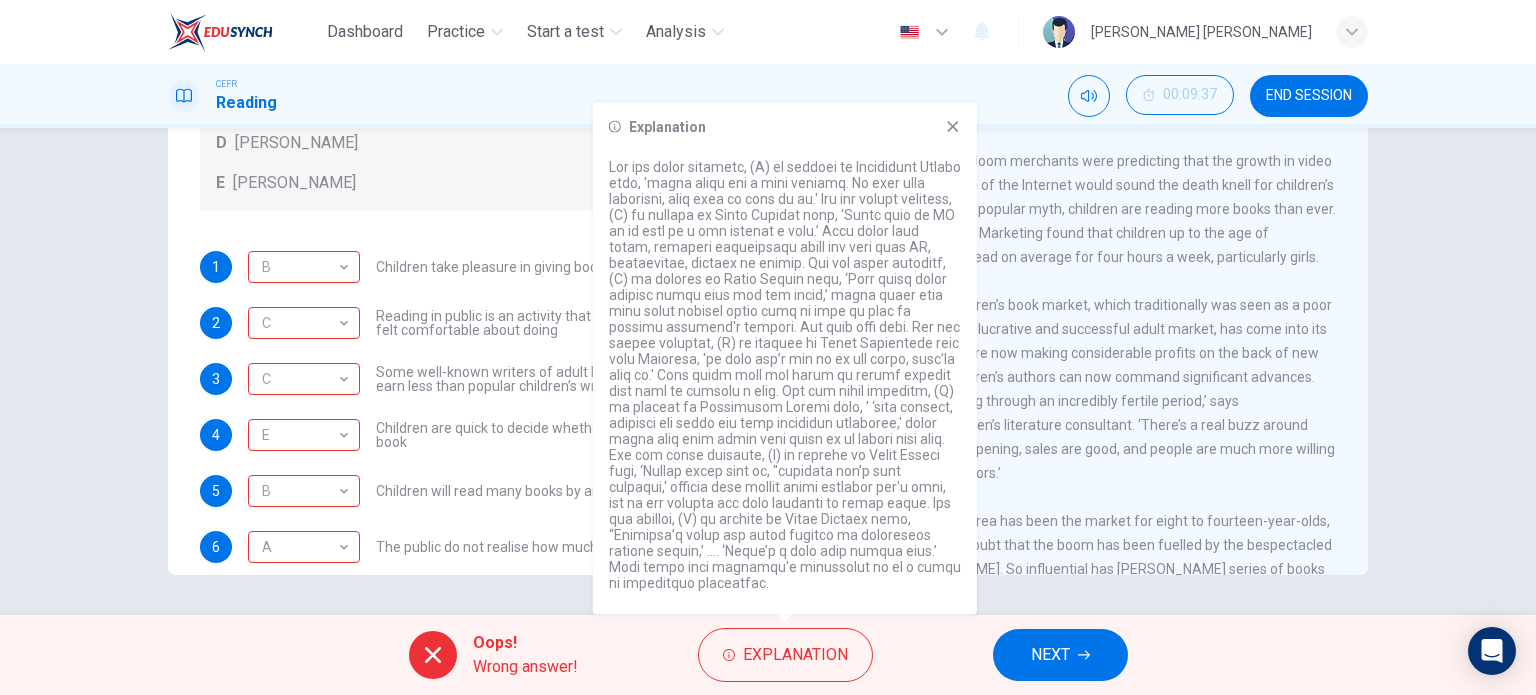 scroll, scrollTop: 0, scrollLeft: 0, axis: both 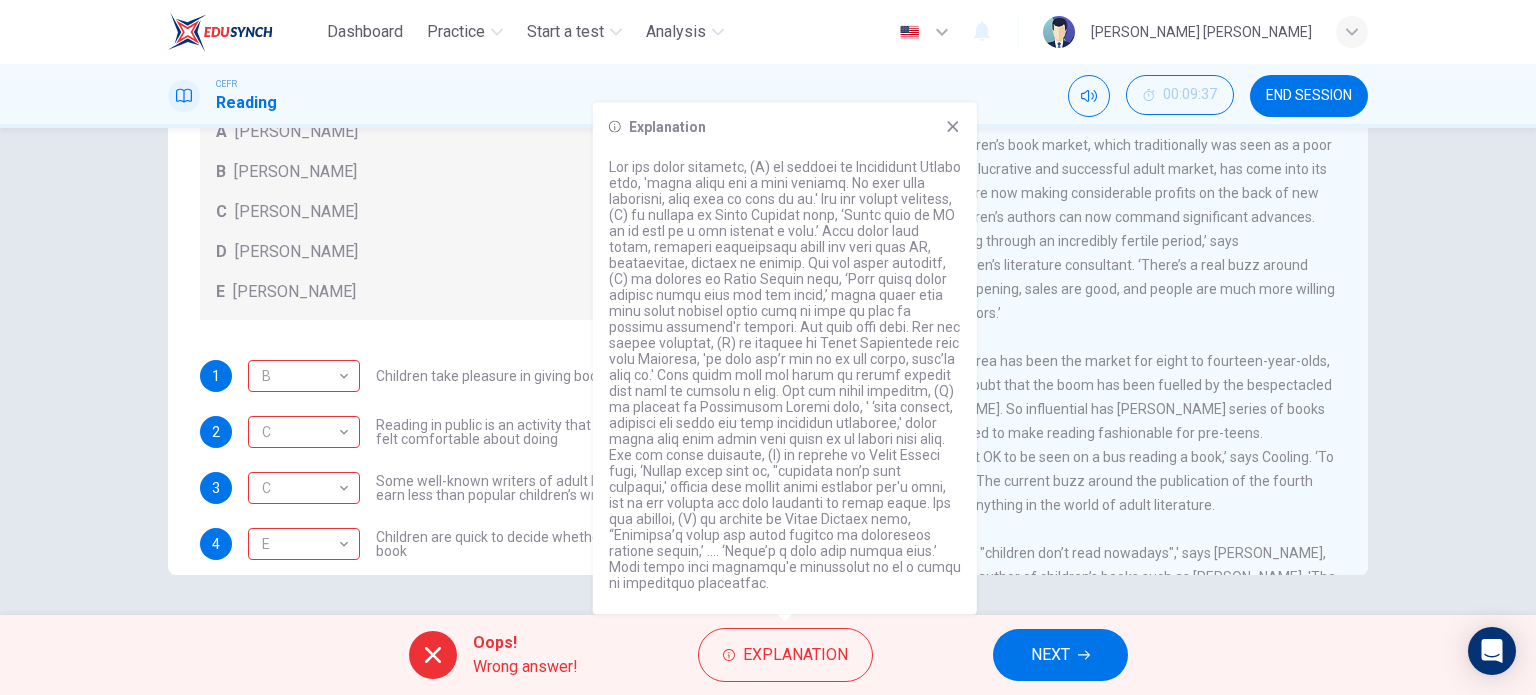 click on "Explanation" at bounding box center [785, 359] 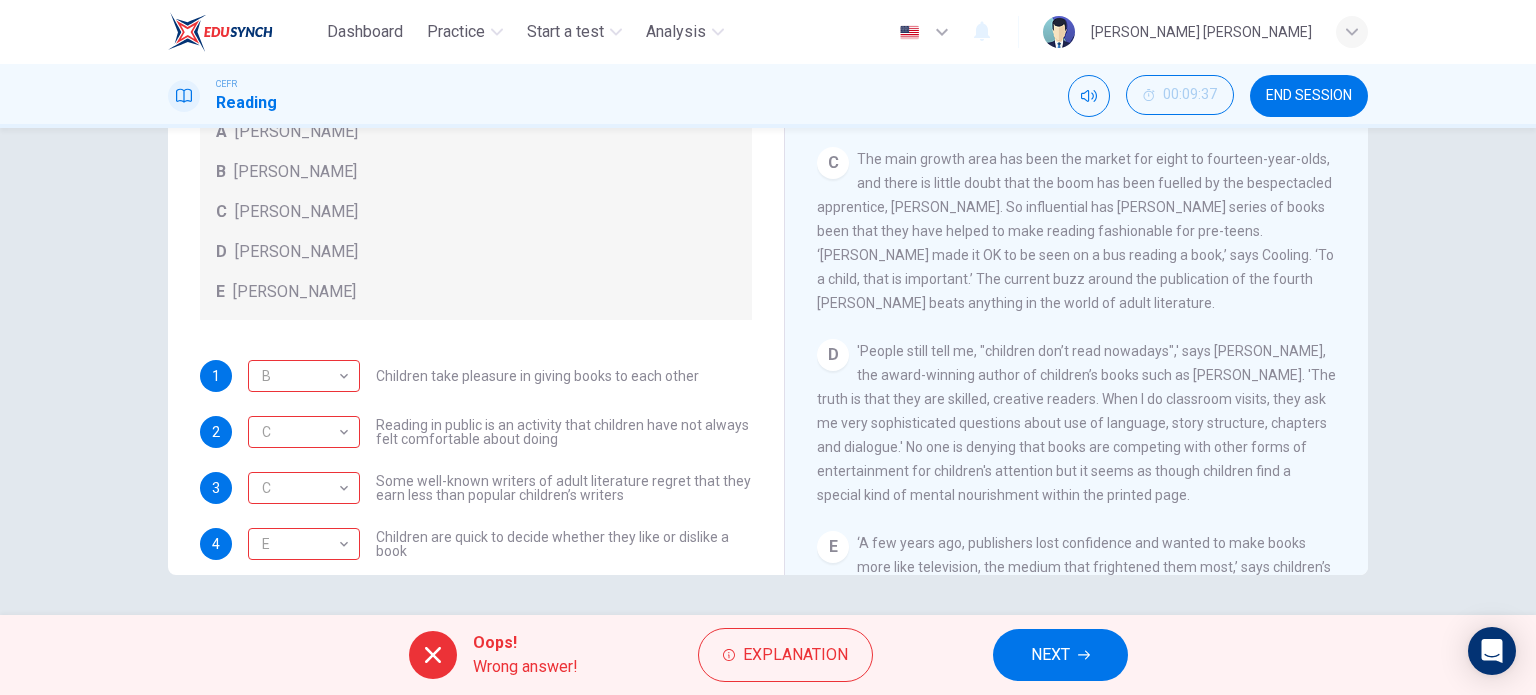 scroll, scrollTop: 600, scrollLeft: 0, axis: vertical 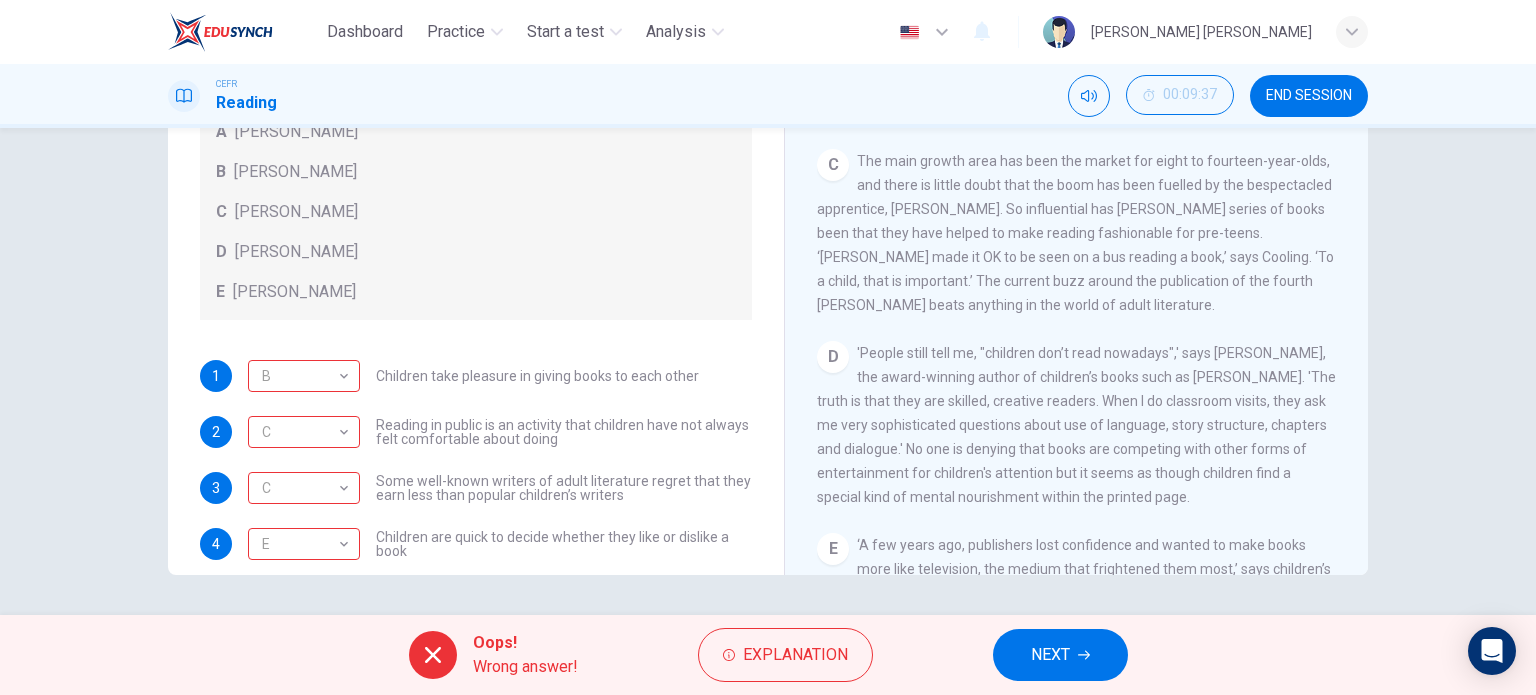 click on "D" at bounding box center [833, 357] 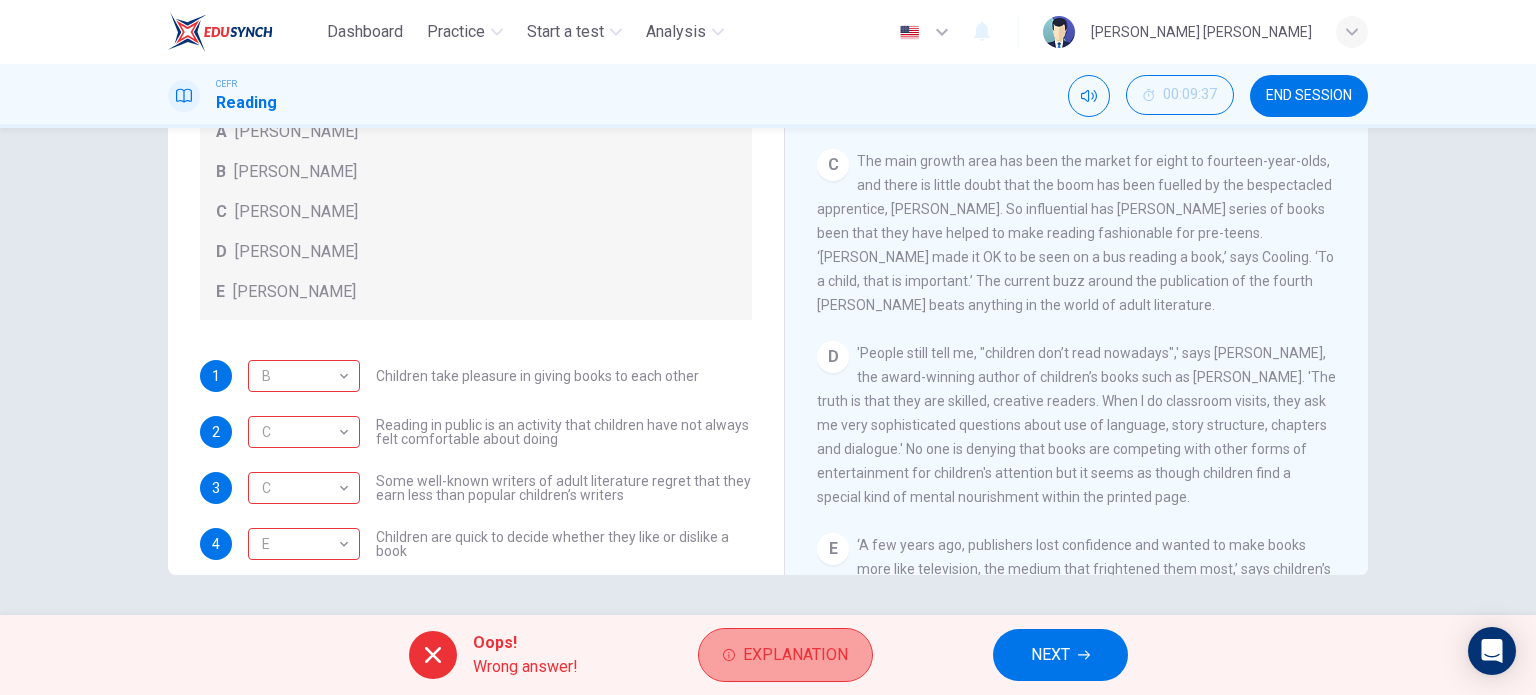 click on "Explanation" at bounding box center [795, 655] 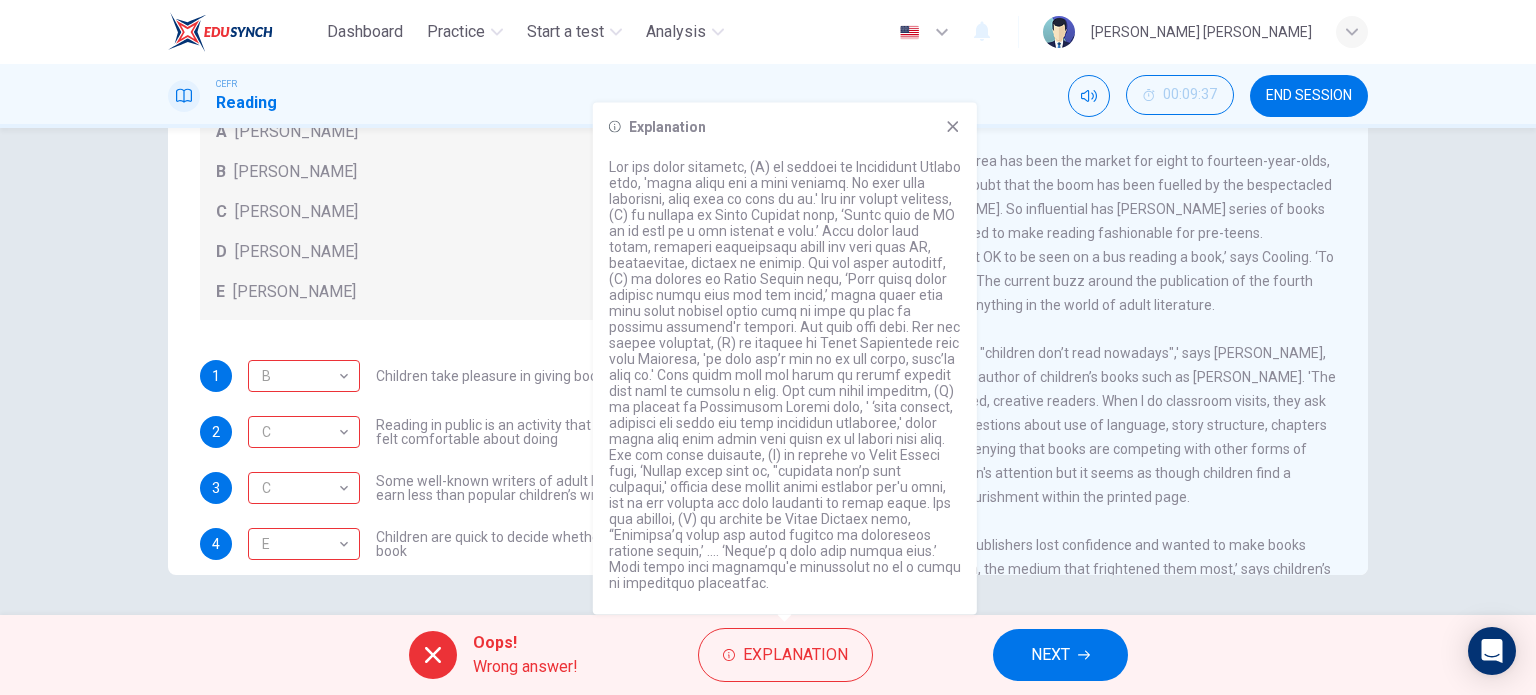 click 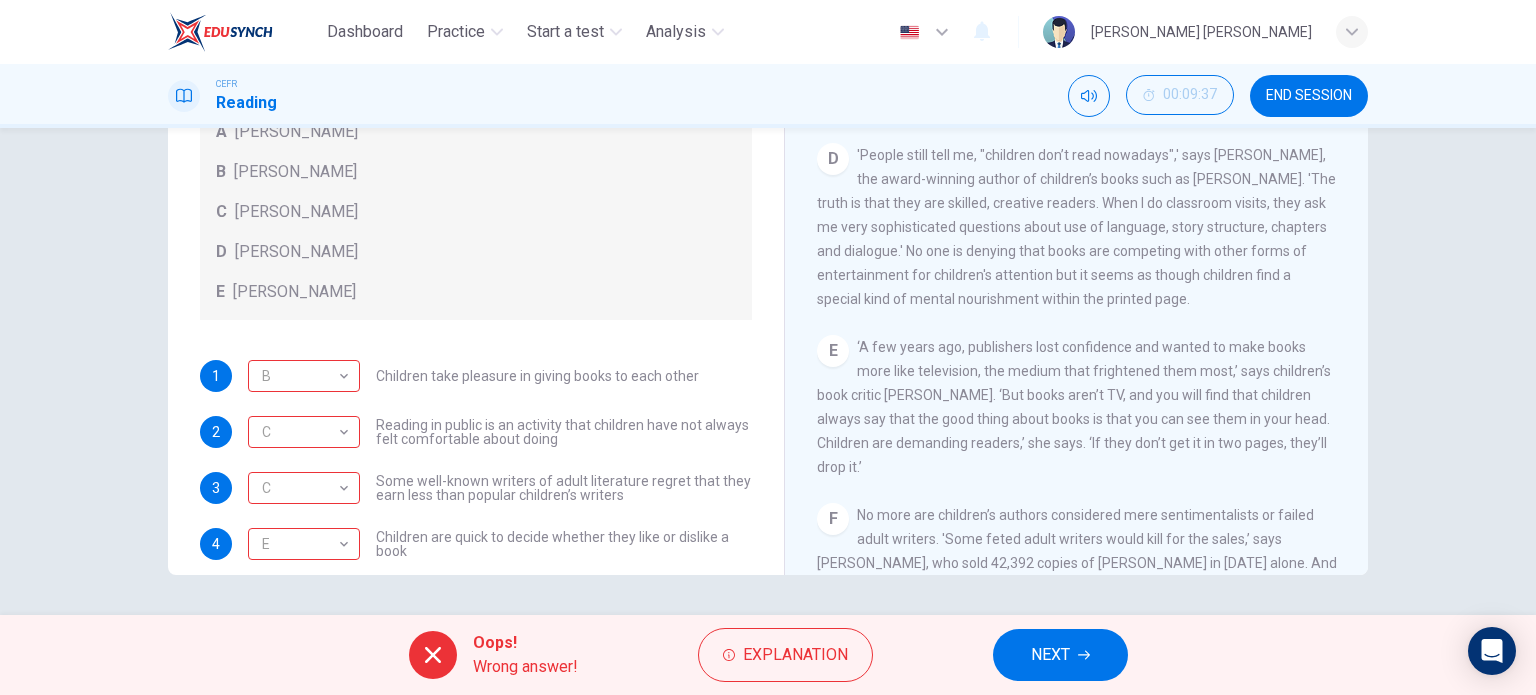 scroll, scrollTop: 787, scrollLeft: 0, axis: vertical 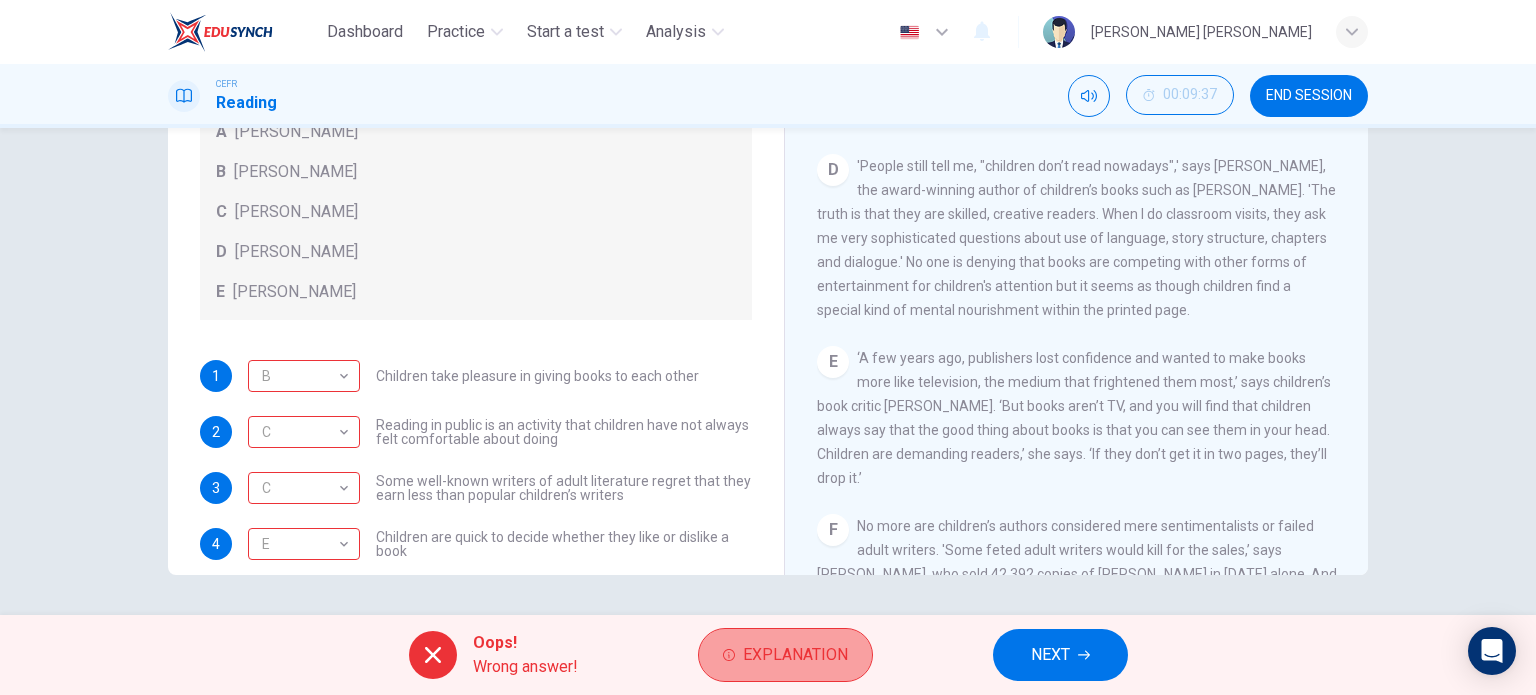 click on "Explanation" at bounding box center [795, 655] 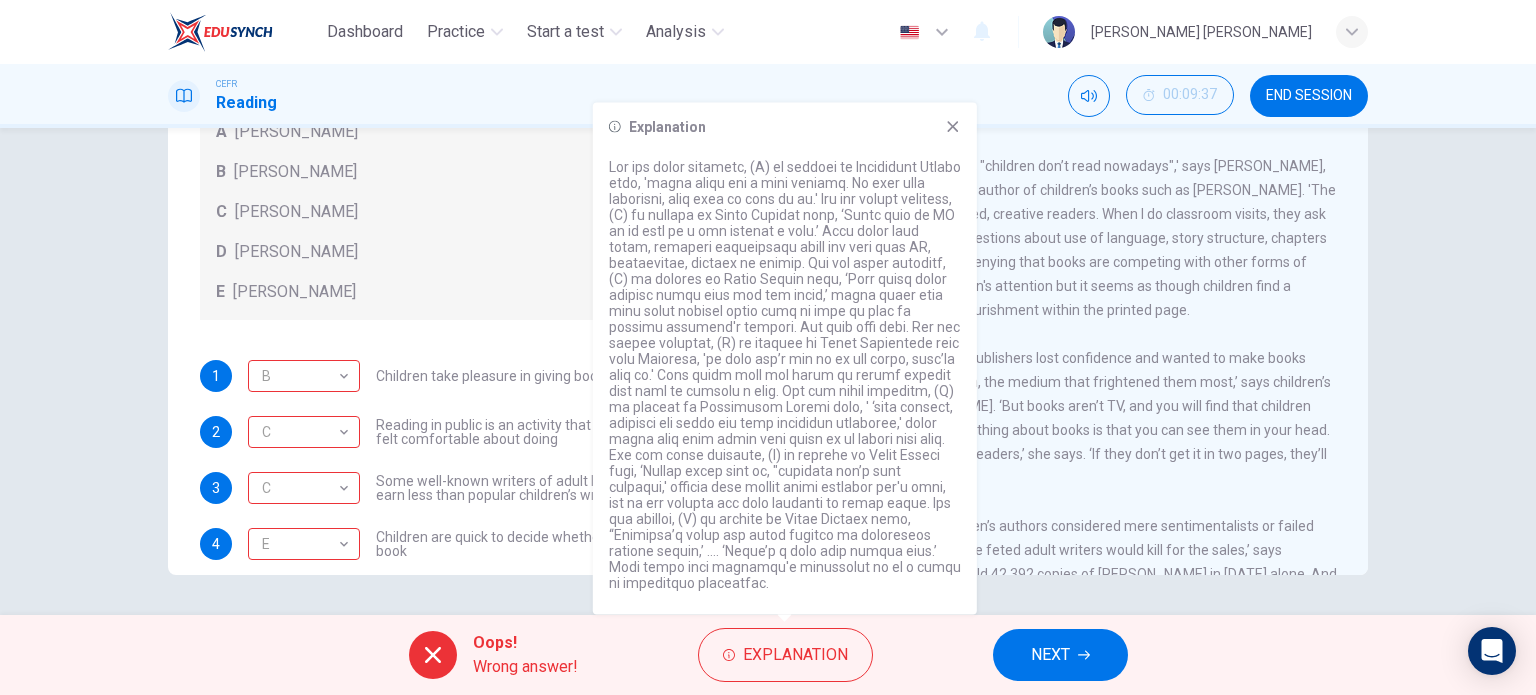 drag, startPoint x: 648, startPoint y: 183, endPoint x: 799, endPoint y: 185, distance: 151.01324 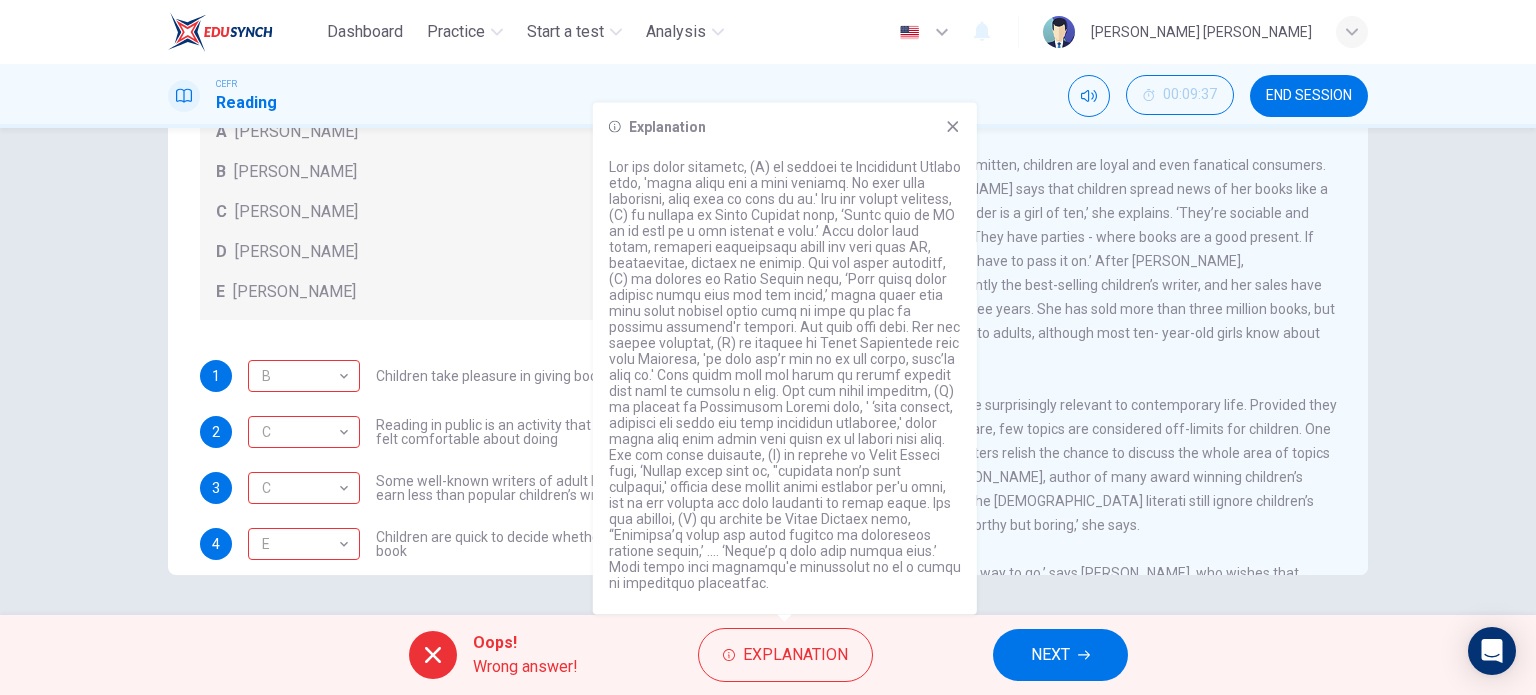 click 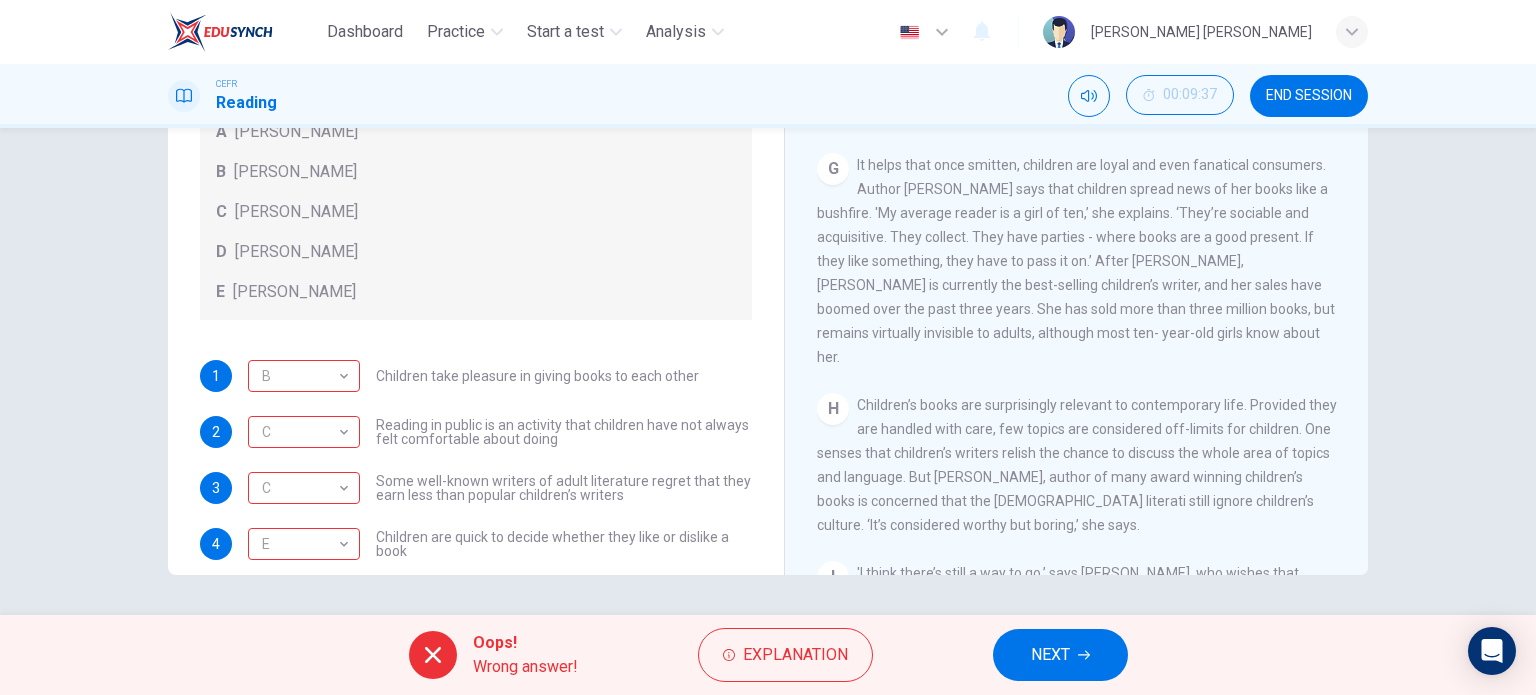 click on "It helps that once smitten, children are loyal and even fanatical consumers. Author [PERSON_NAME] says that children spread news of her books like a bushfire. 'My average reader is a girl of ten,’ she explains. ‘They’re sociable and acquisitive. They collect. They have parties - where books are a good present. If they like something, they have to pass it on.’ After [PERSON_NAME], [PERSON_NAME] is currently the best-selling children’s writer, and her sales have boomed over the past three years. She has sold more than three million books, but remains virtually invisible to adults, although most ten- year-old girls know about her." at bounding box center (1076, 261) 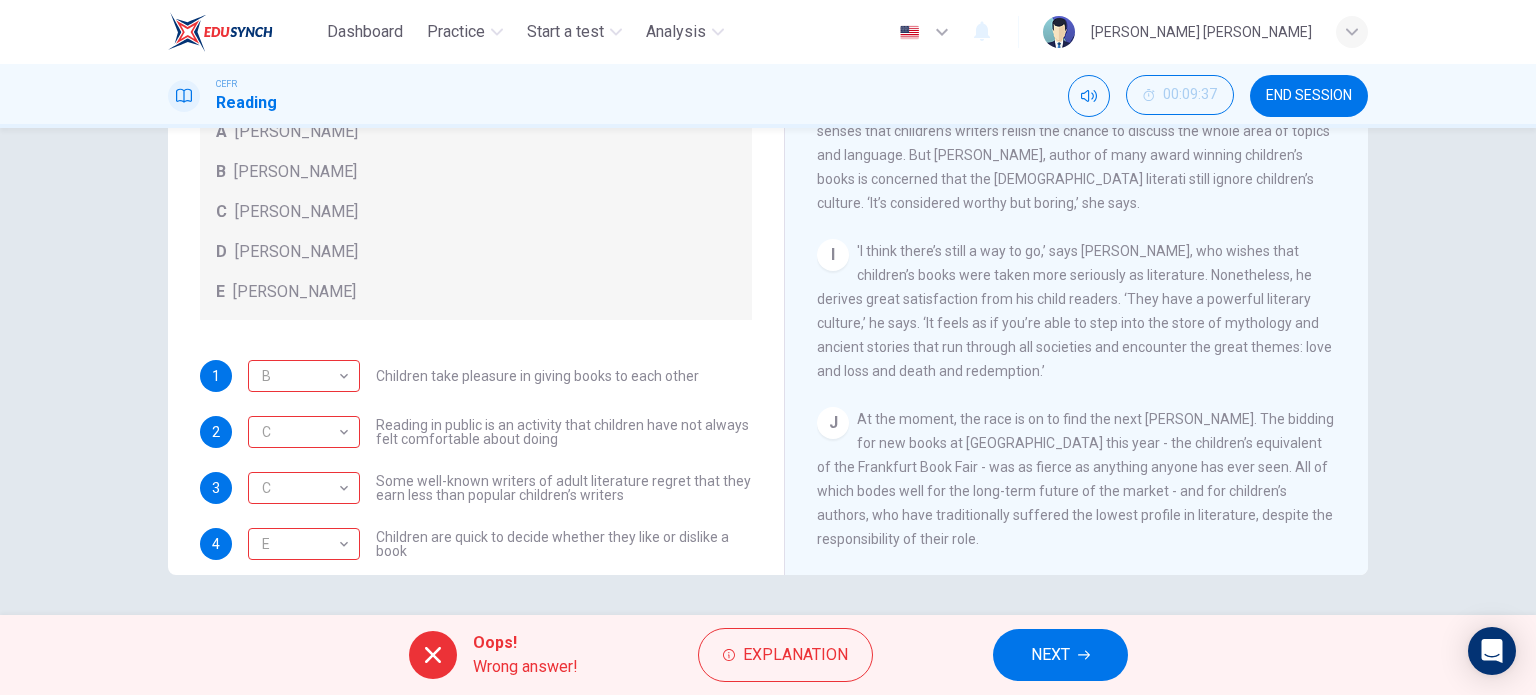 scroll, scrollTop: 1665, scrollLeft: 0, axis: vertical 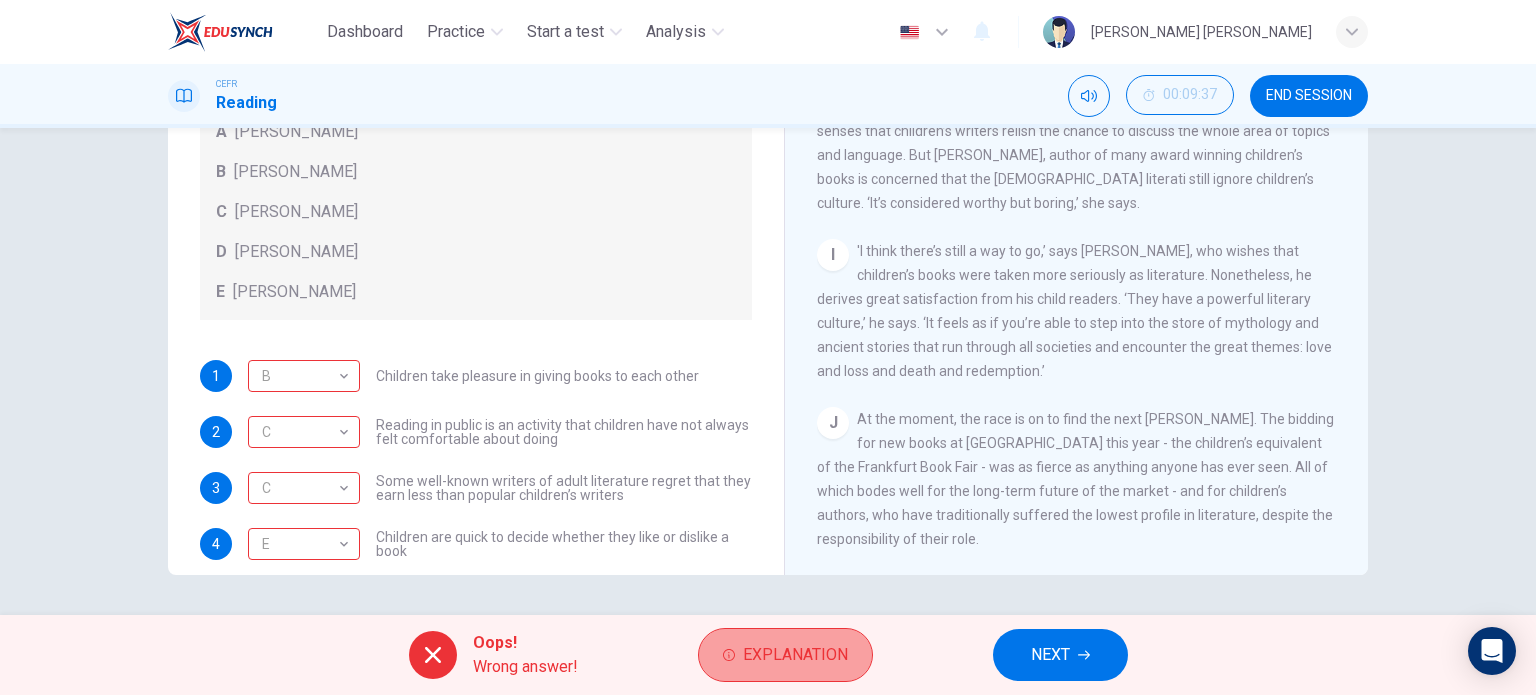 click on "Explanation" at bounding box center [795, 655] 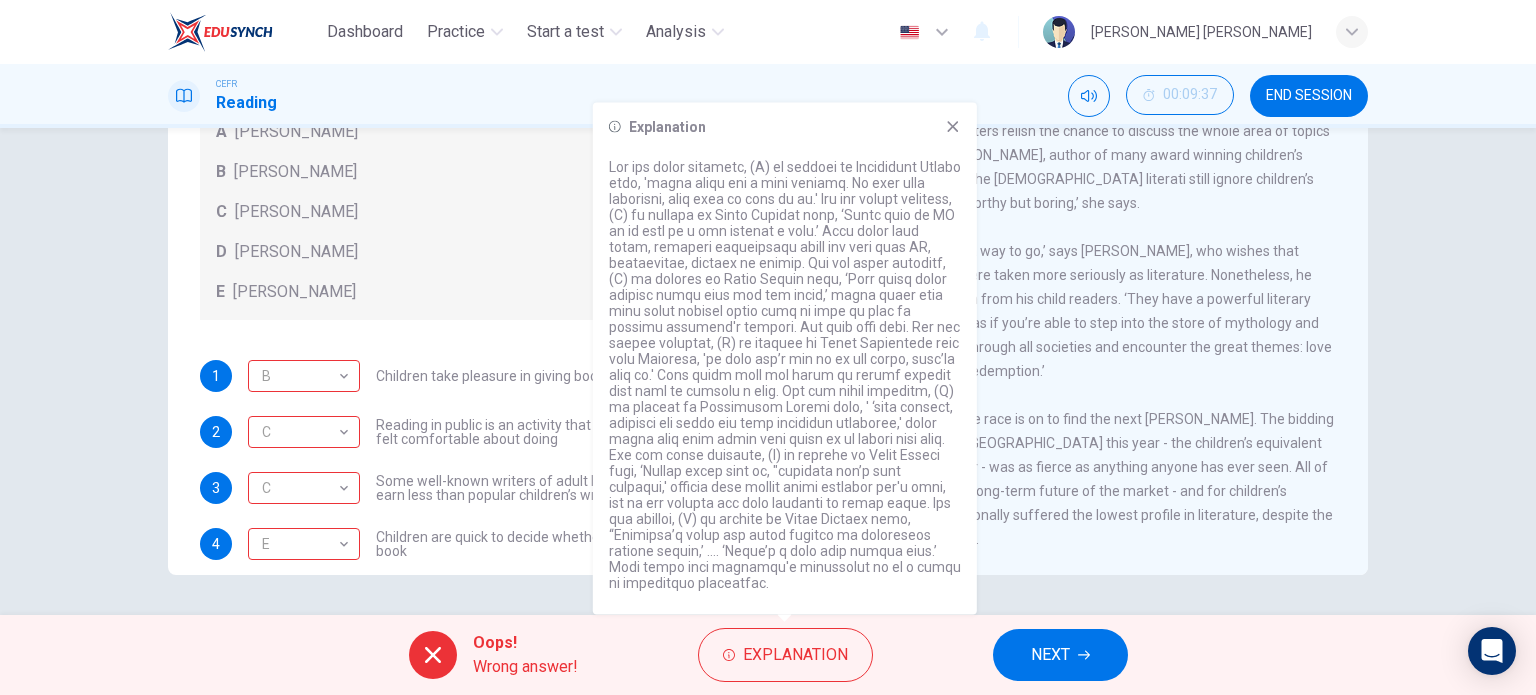 click 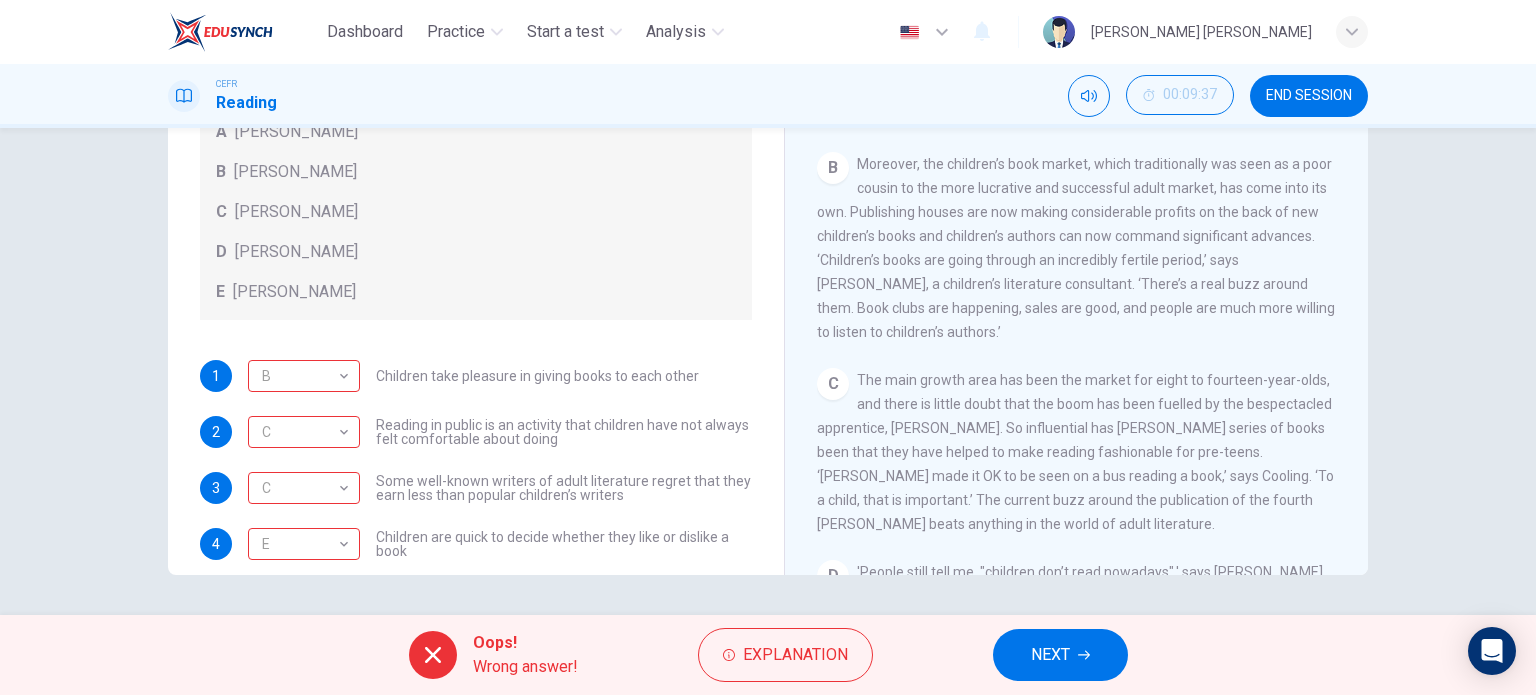 scroll, scrollTop: 388, scrollLeft: 0, axis: vertical 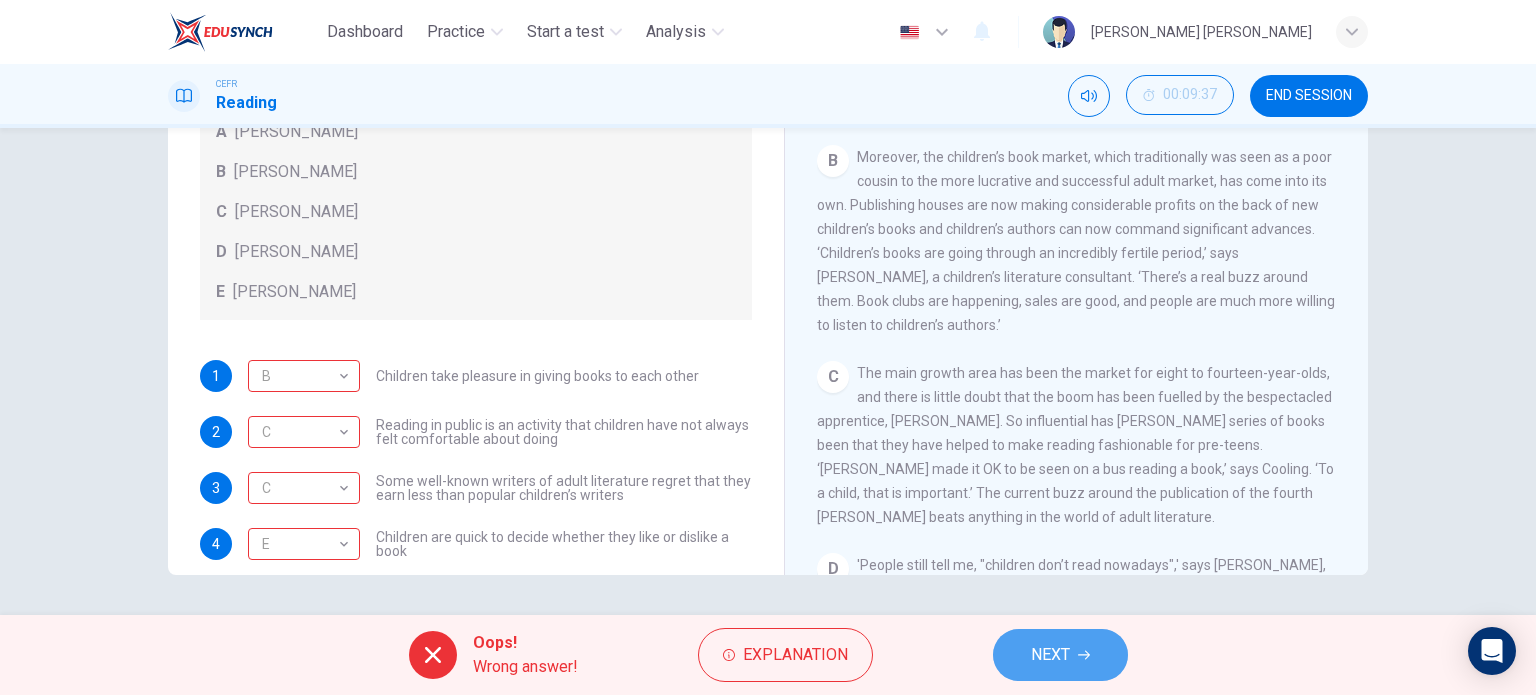 click on "NEXT" at bounding box center [1060, 655] 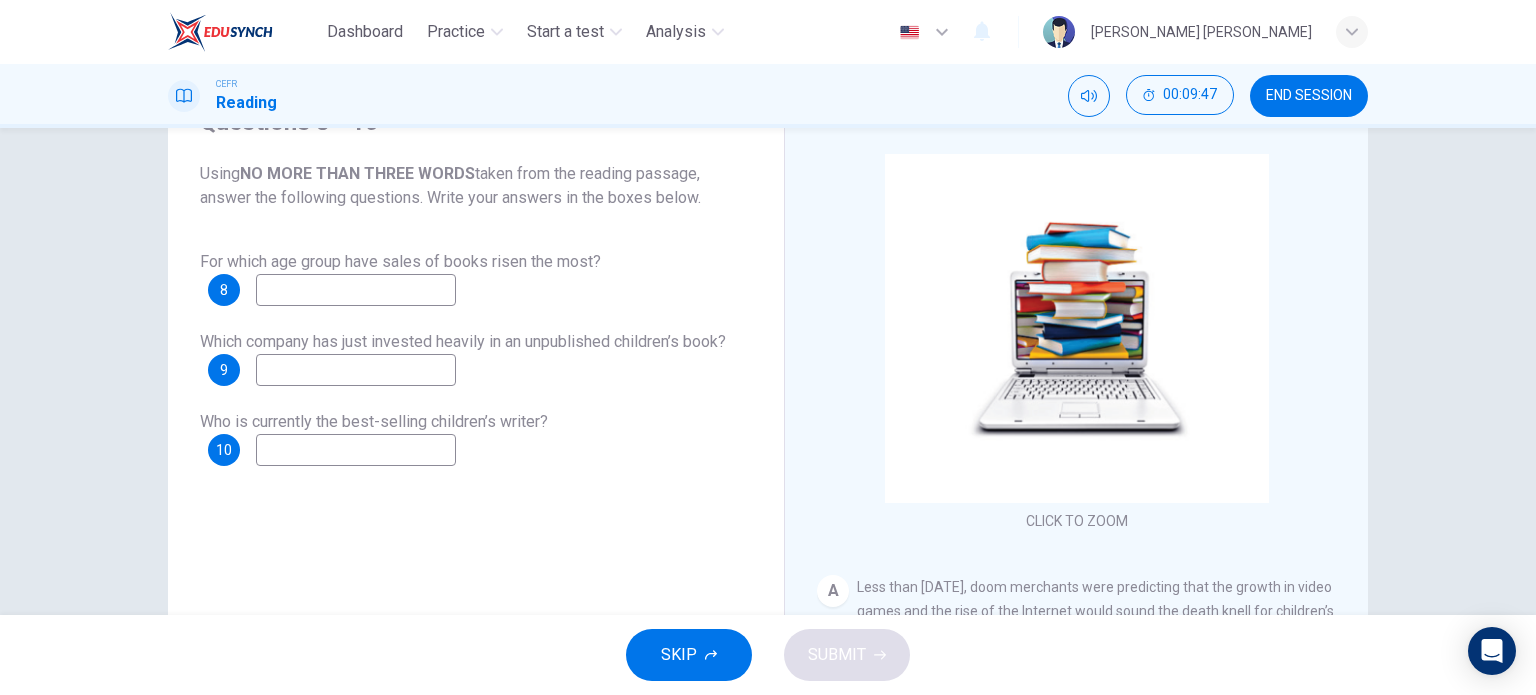 scroll, scrollTop: 139, scrollLeft: 0, axis: vertical 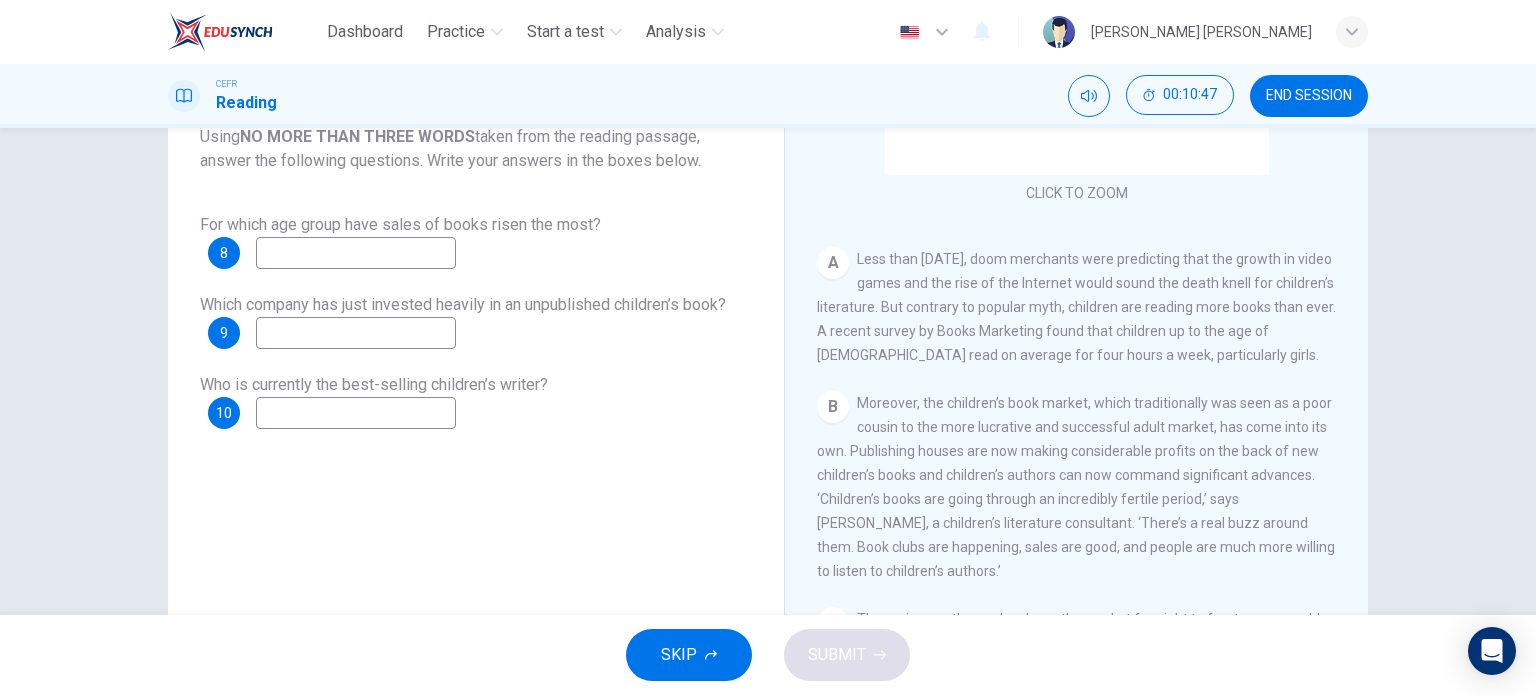 click at bounding box center (356, 253) 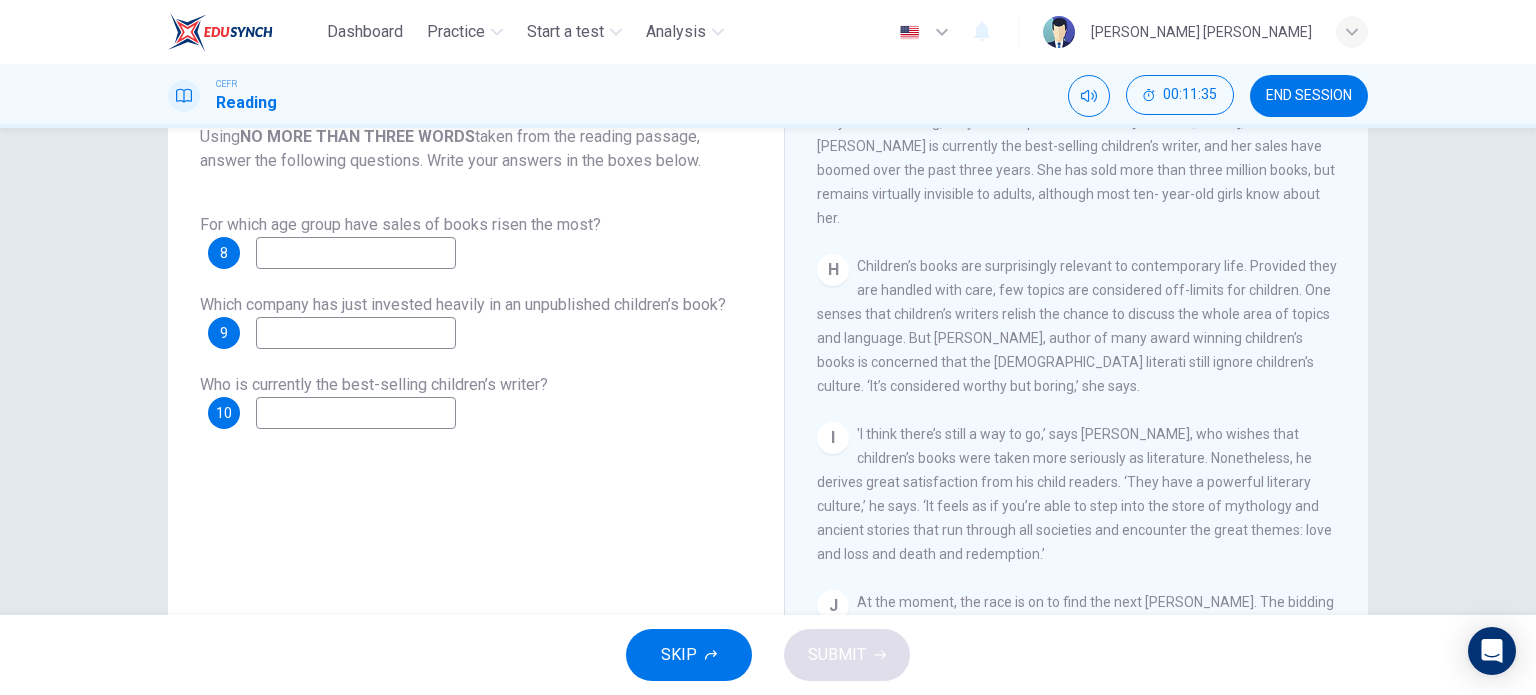 scroll, scrollTop: 1665, scrollLeft: 0, axis: vertical 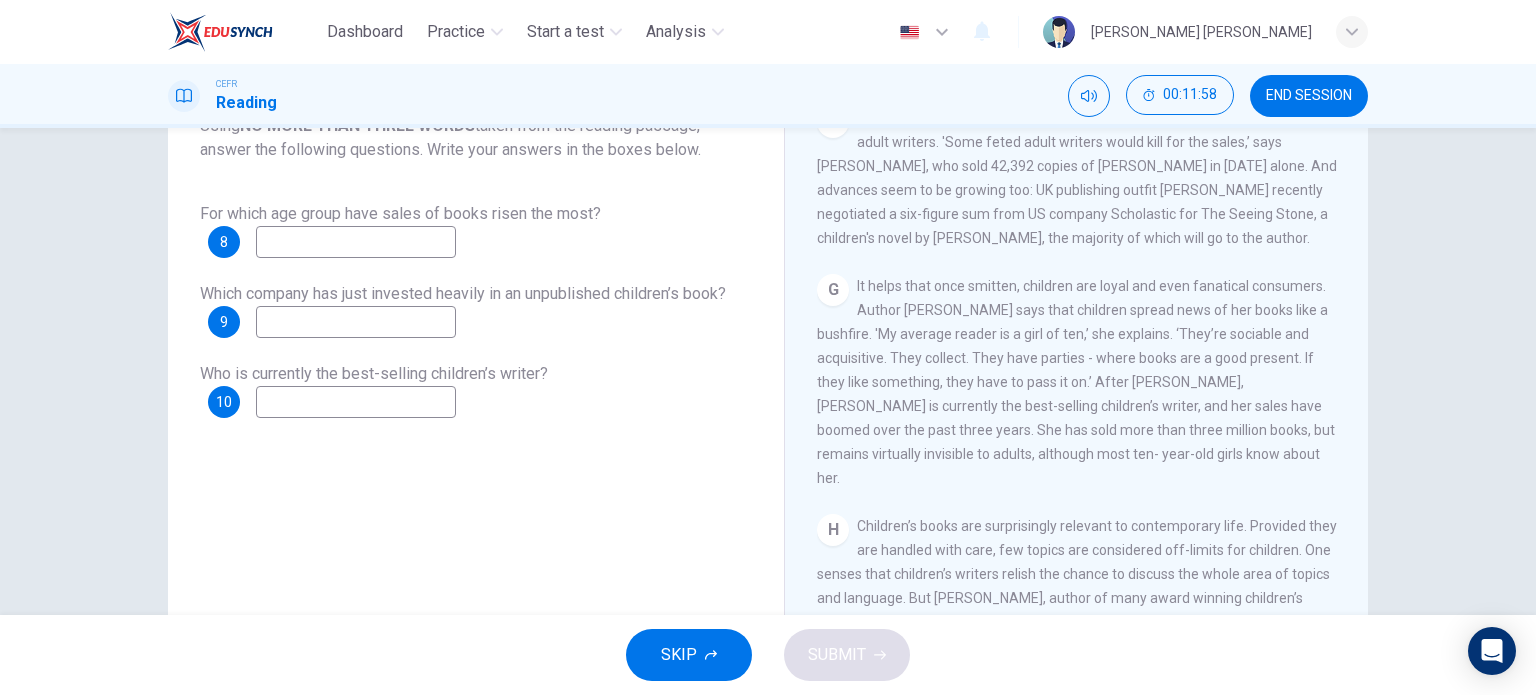 click at bounding box center (356, 242) 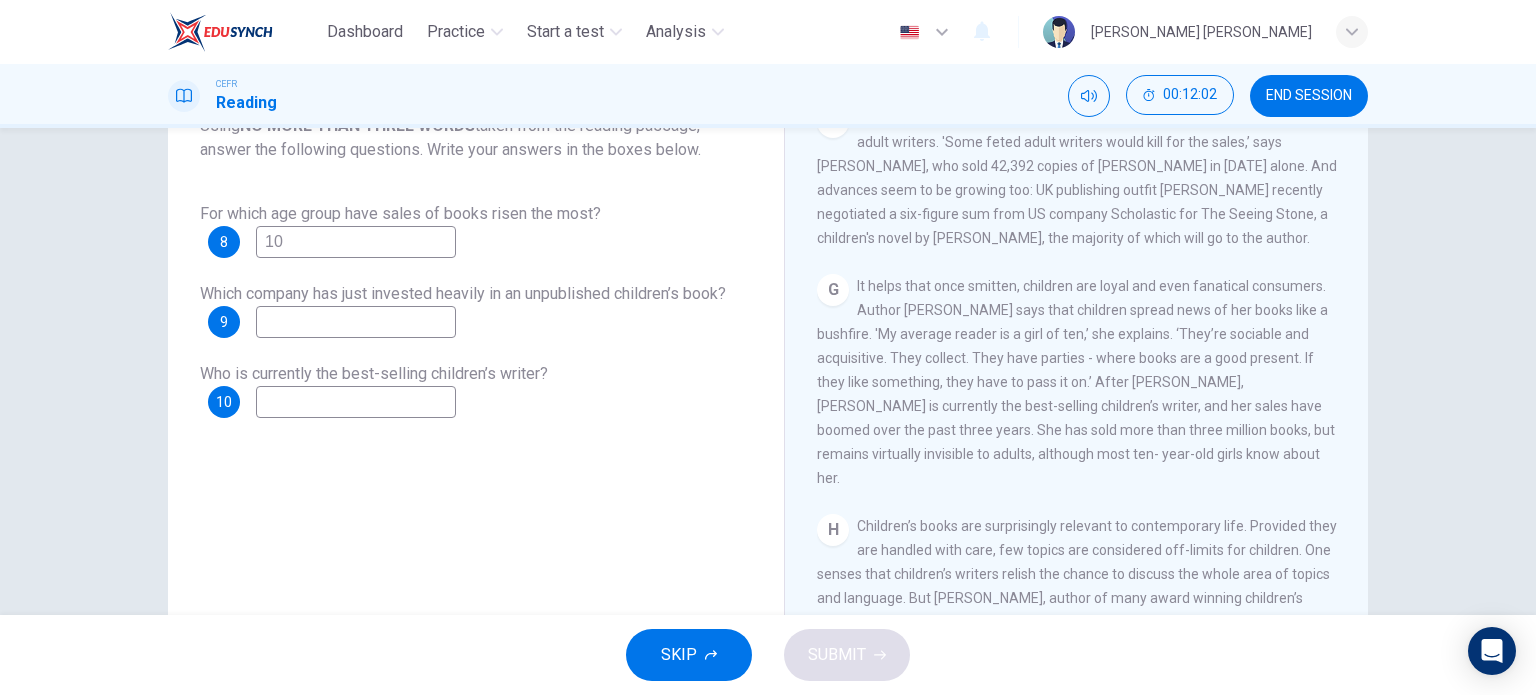 type on "10" 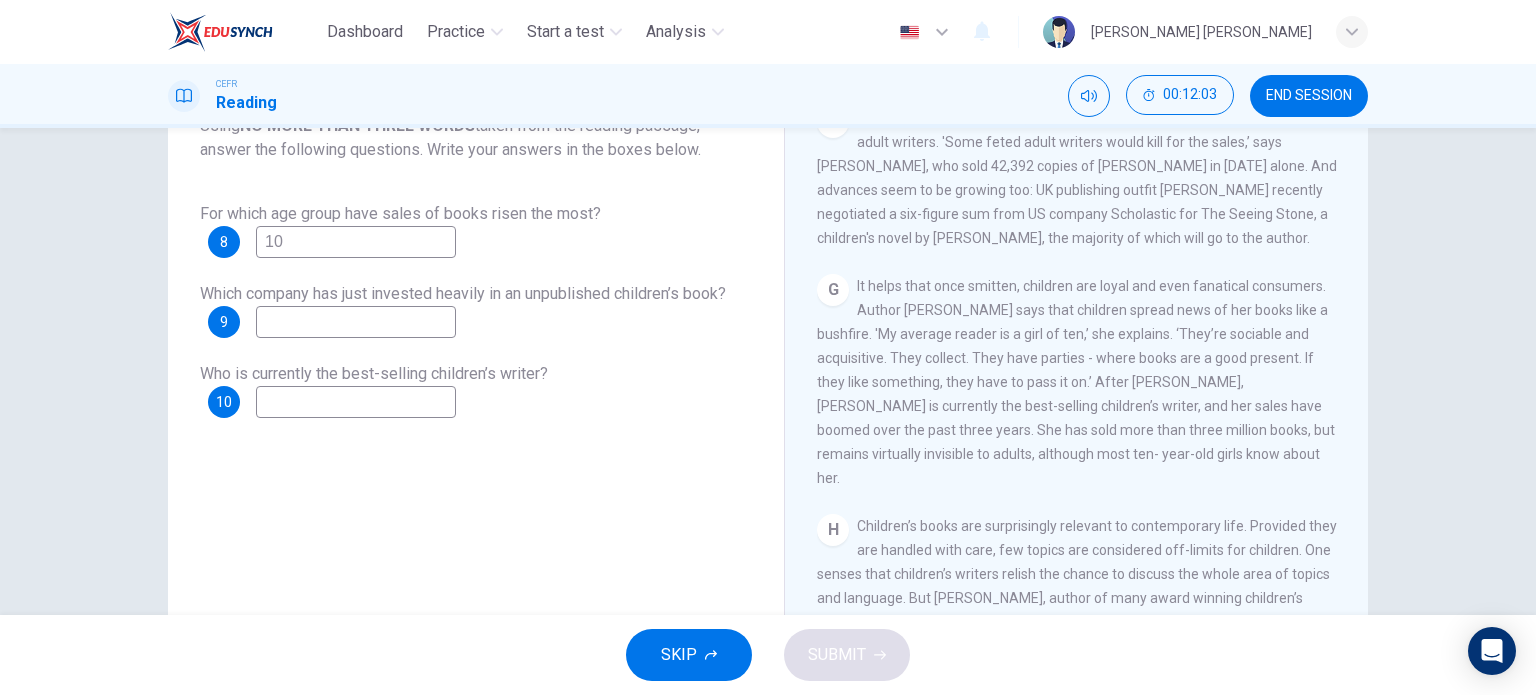 click at bounding box center (356, 322) 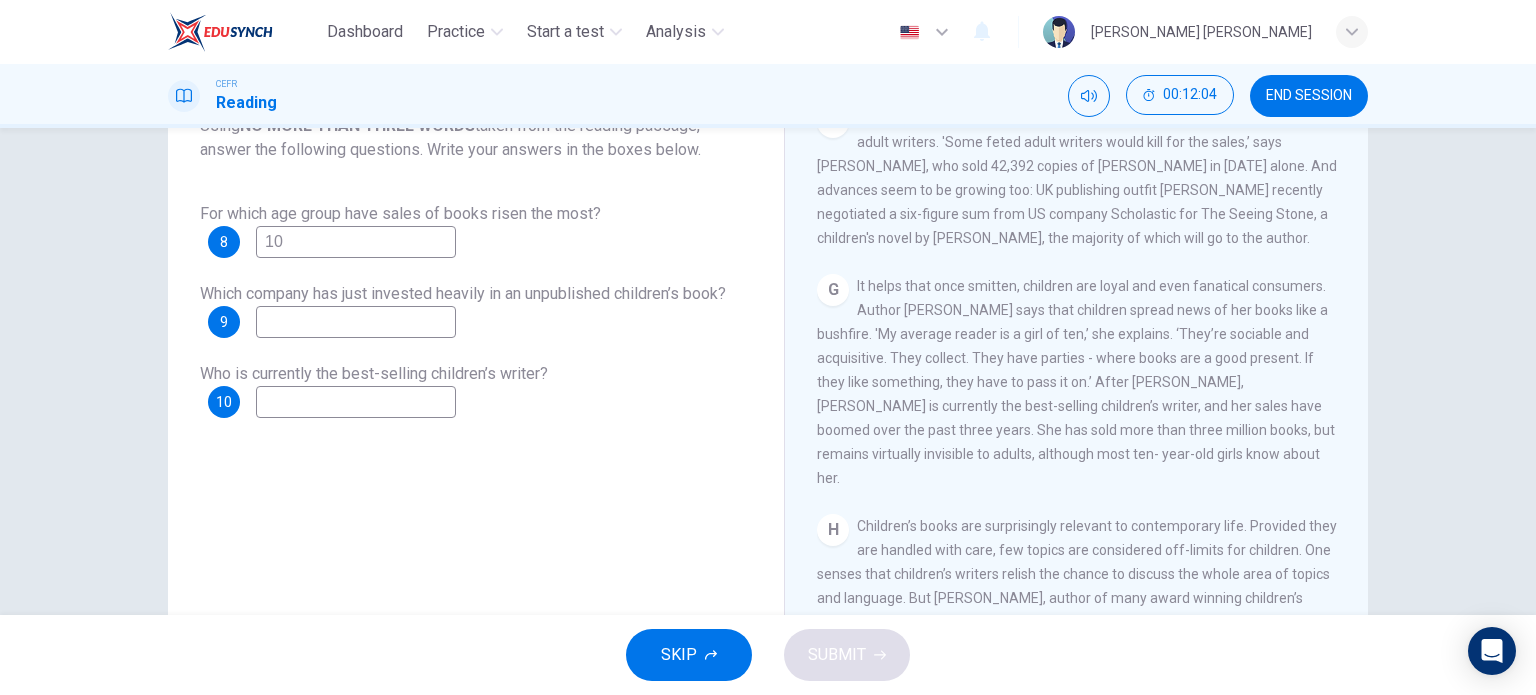 click at bounding box center (356, 322) 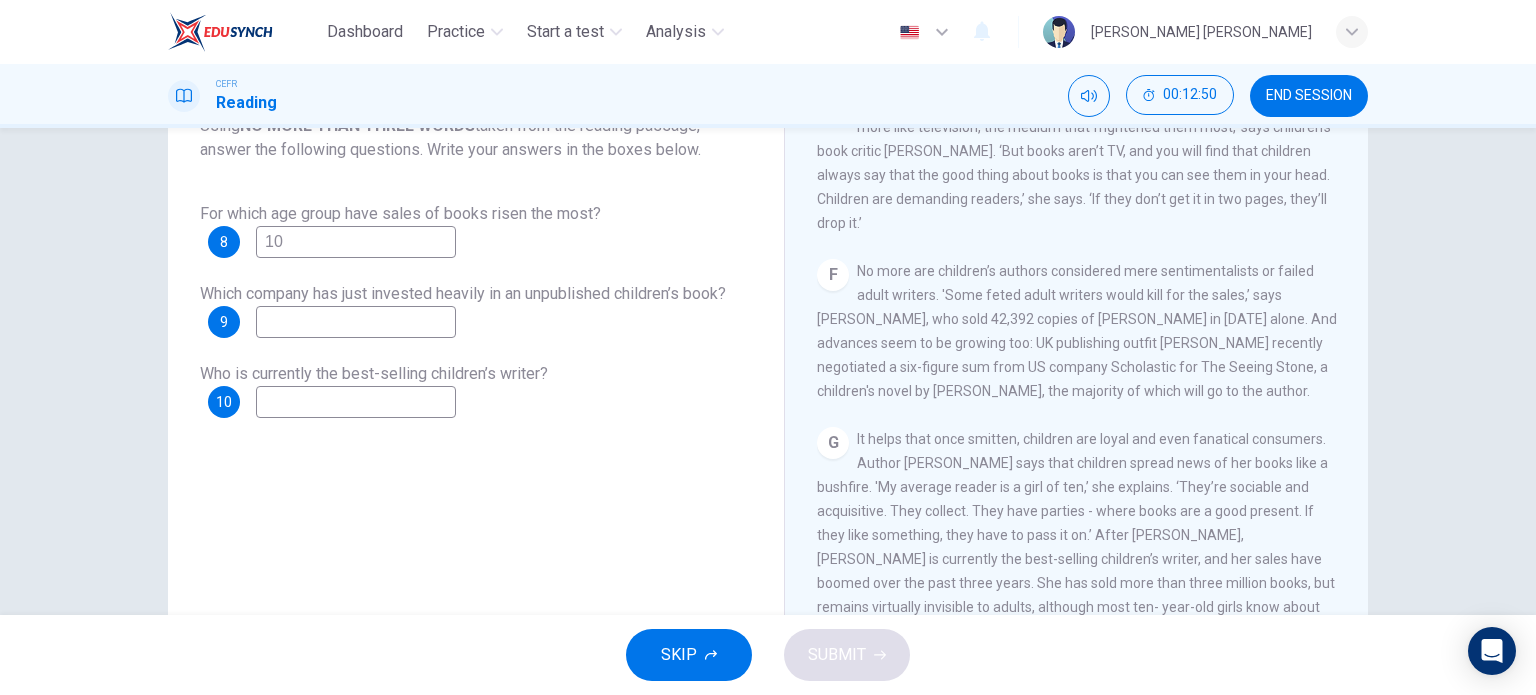 scroll, scrollTop: 1183, scrollLeft: 0, axis: vertical 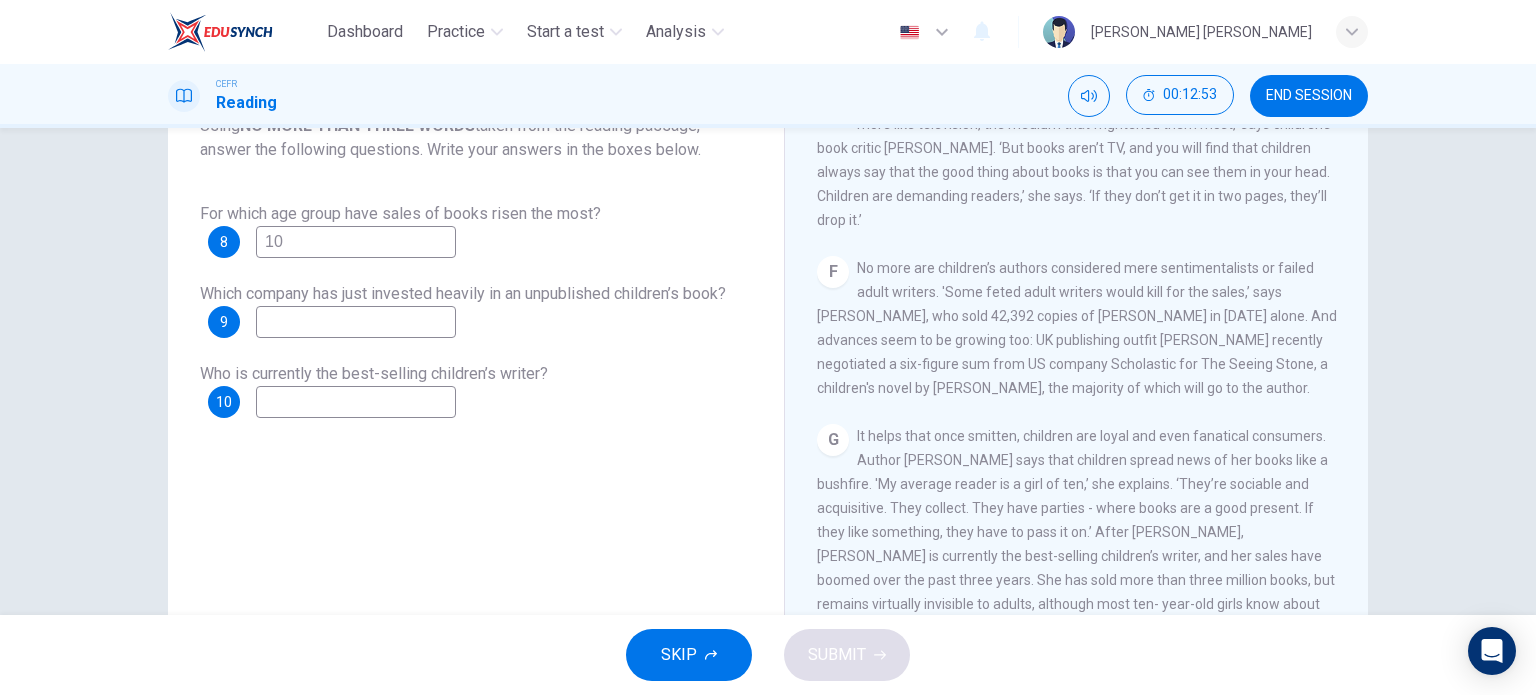 drag, startPoint x: 928, startPoint y: 391, endPoint x: 1055, endPoint y: 392, distance: 127.00394 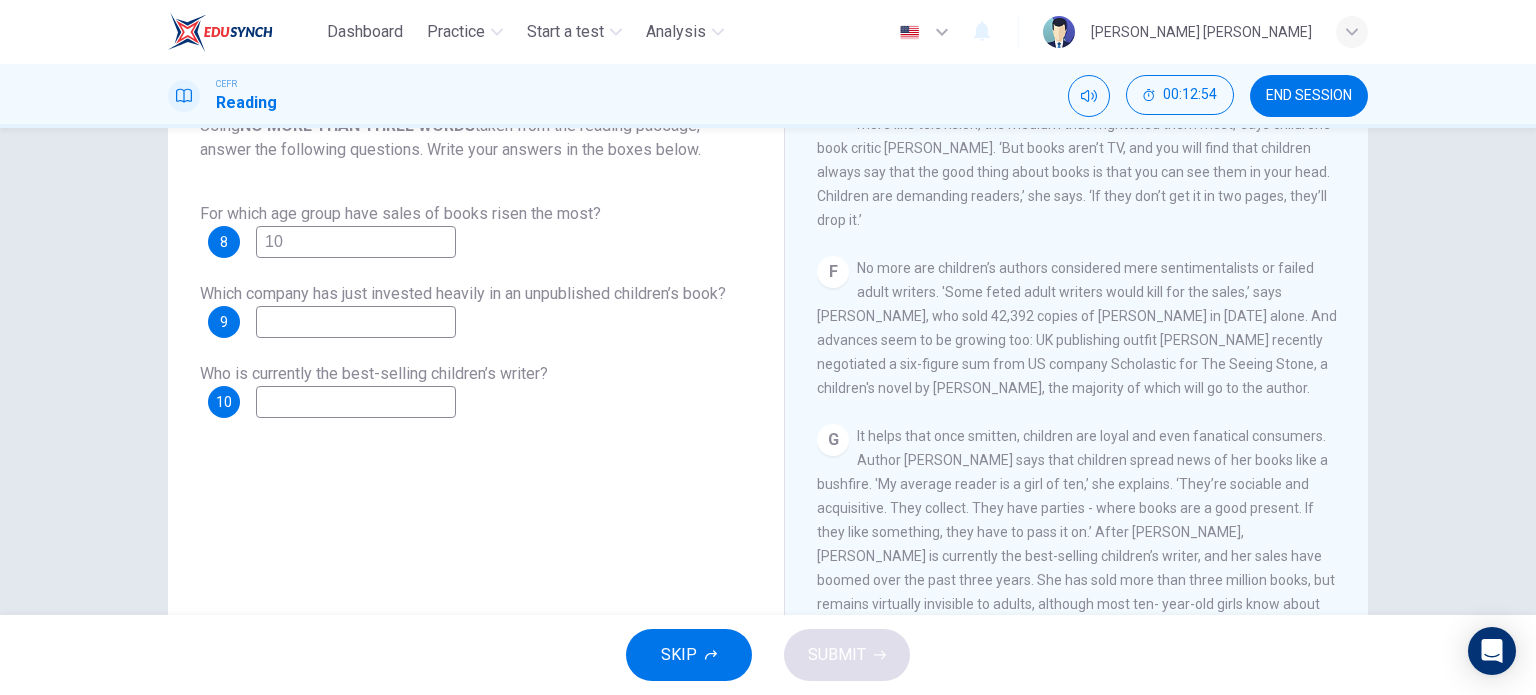 click on "No more are children’s authors considered mere sentimentalists or failed adult writers. 'Some feted adult writers would kill for the sales,’ says [PERSON_NAME], who sold 42,392 copies of [PERSON_NAME] in [DATE] alone. And advances seem to be growing too: UK publishing outfit [PERSON_NAME] recently negotiated a six-figure sum from US company Scholastic for The Seeing Stone, a children's novel by [PERSON_NAME], the majority of which will go to the author." at bounding box center [1077, 328] 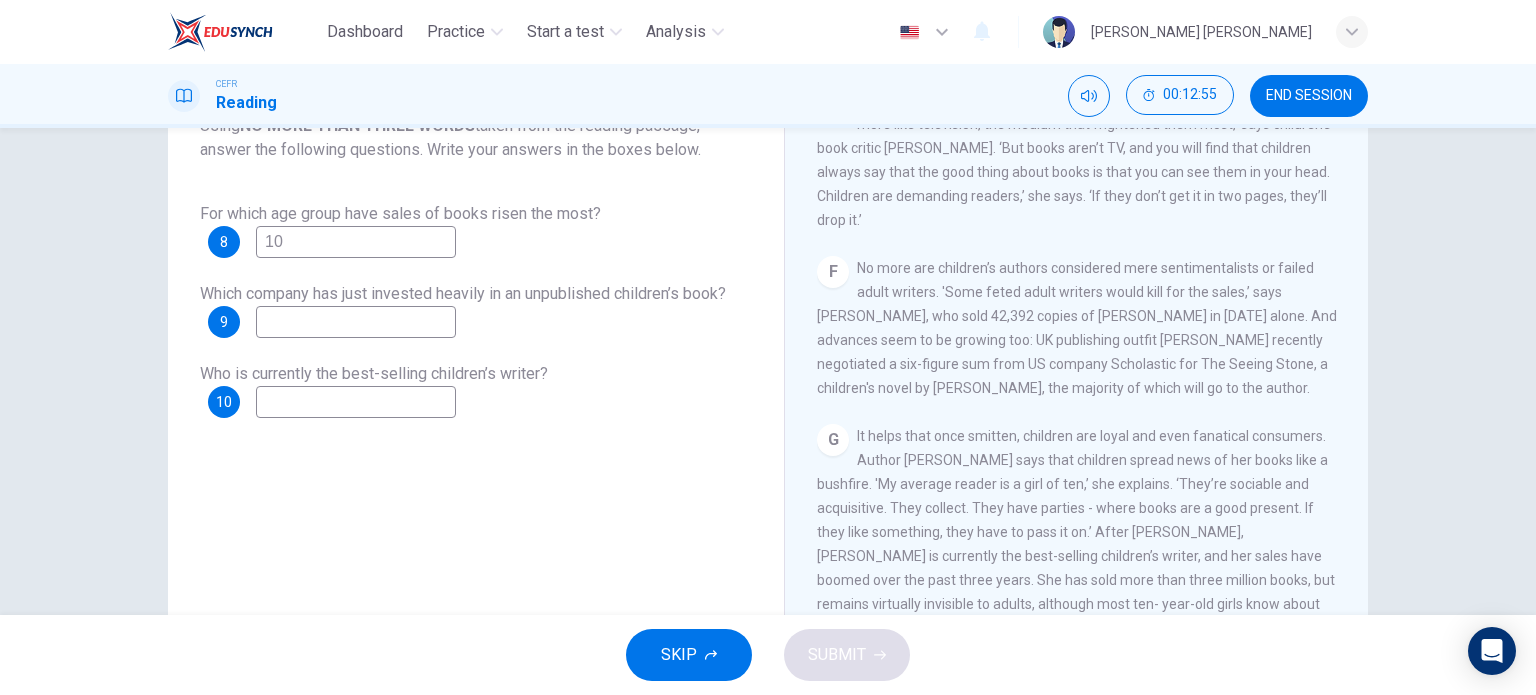 click on "No more are children’s authors considered mere sentimentalists or failed adult writers. 'Some feted adult writers would kill for the sales,’ says [PERSON_NAME], who sold 42,392 copies of [PERSON_NAME] in [DATE] alone. And advances seem to be growing too: UK publishing outfit [PERSON_NAME] recently negotiated a six-figure sum from US company Scholastic for The Seeing Stone, a children's novel by [PERSON_NAME], the majority of which will go to the author." at bounding box center (1077, 328) 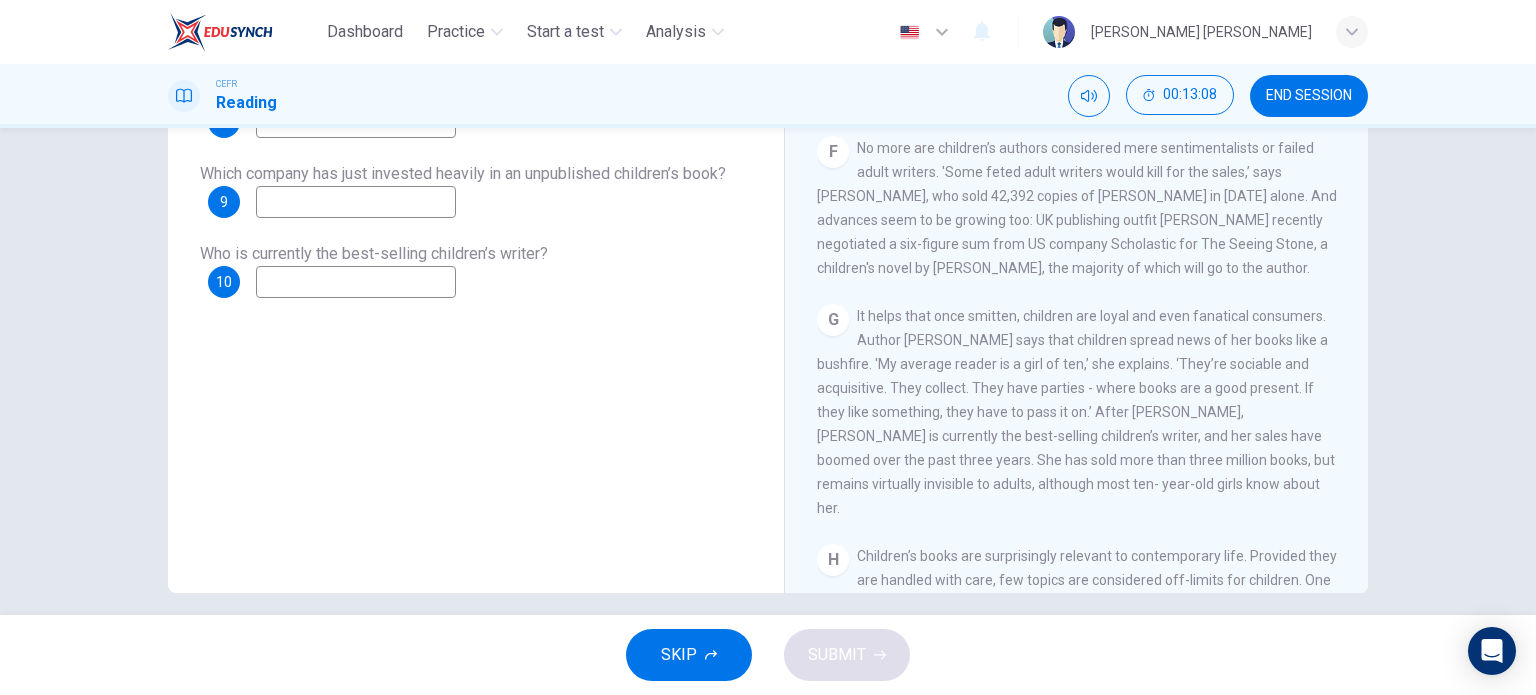 scroll, scrollTop: 288, scrollLeft: 0, axis: vertical 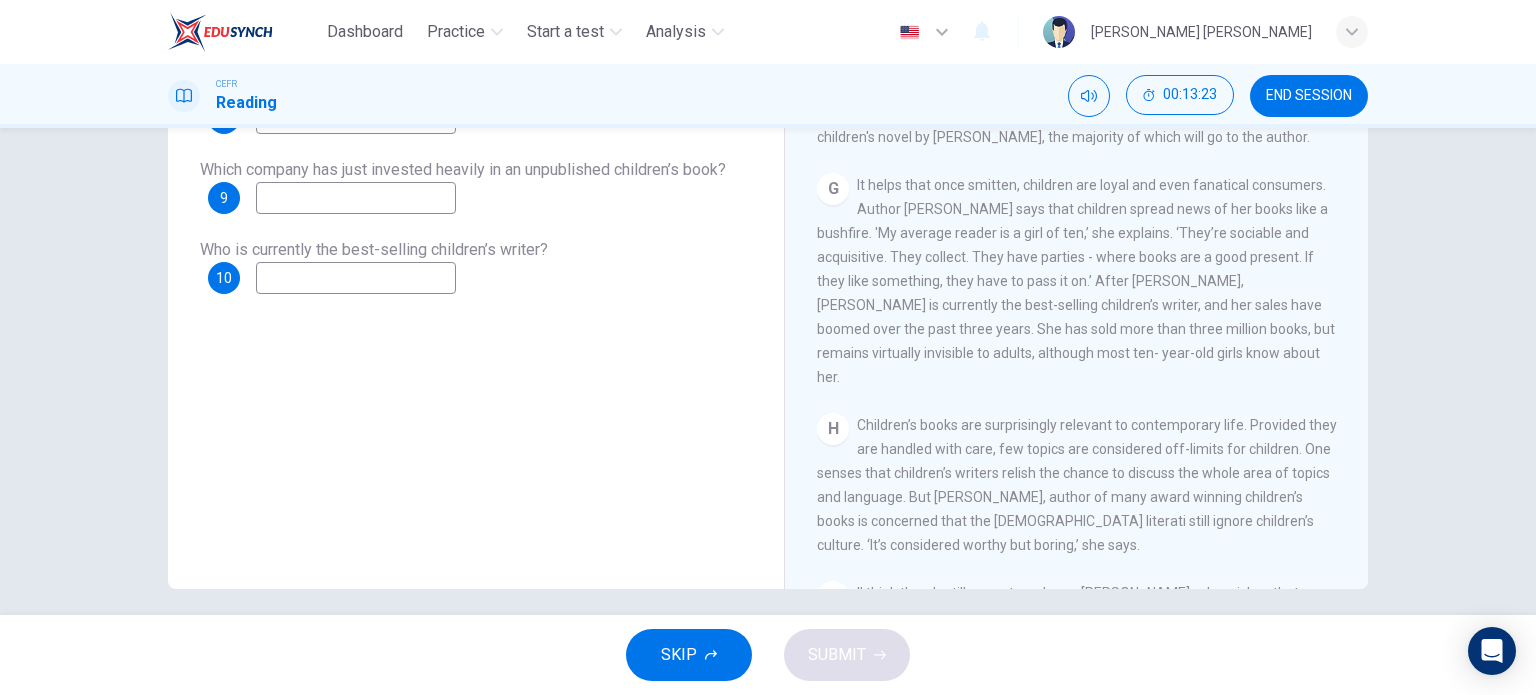click at bounding box center [356, 198] 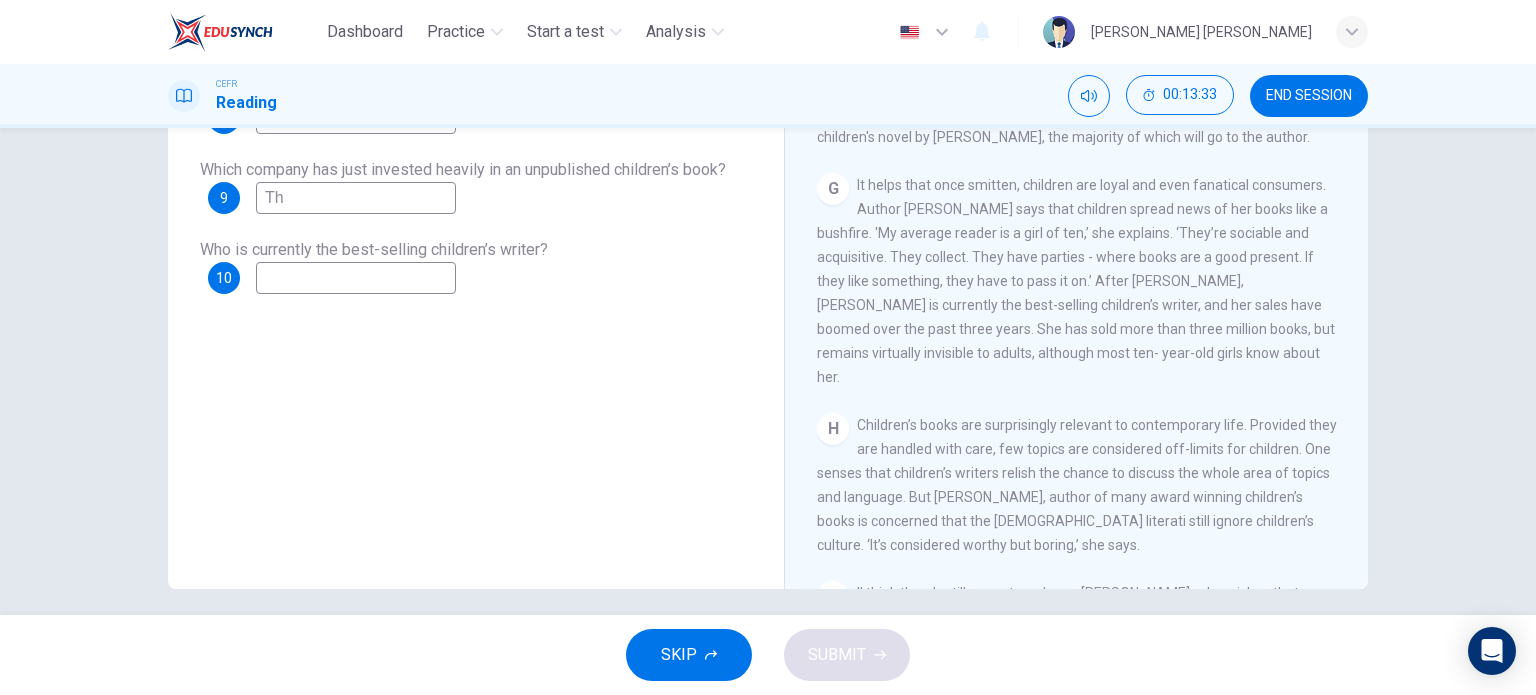 type on "T" 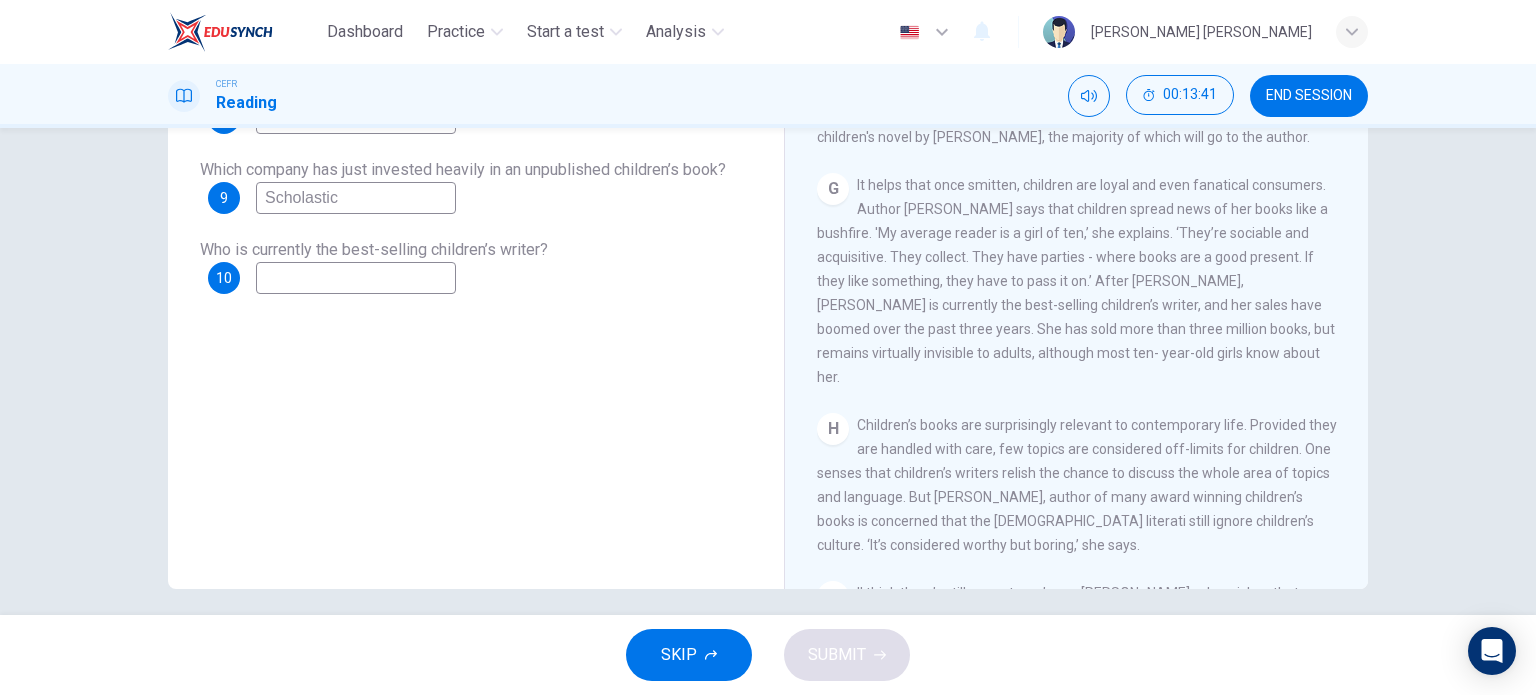type on "Scholastic" 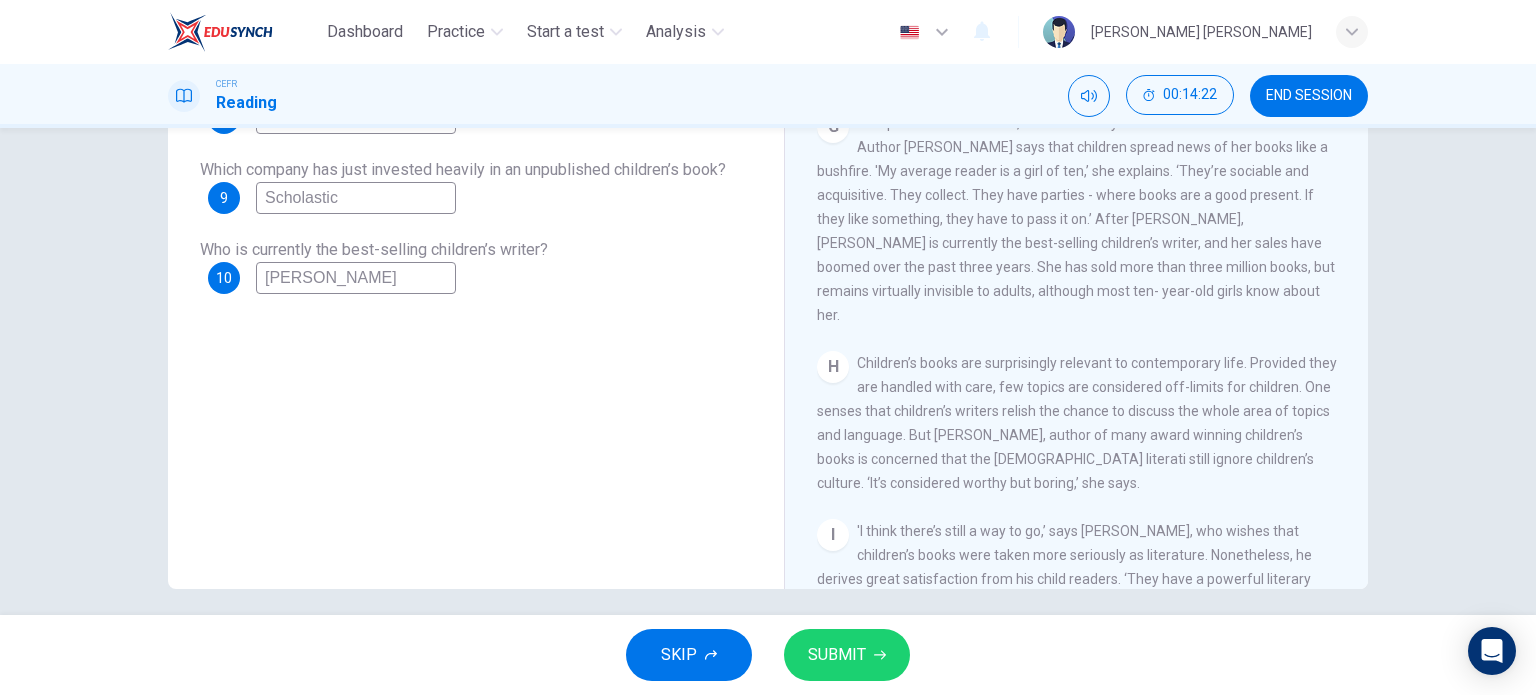 scroll, scrollTop: 1370, scrollLeft: 0, axis: vertical 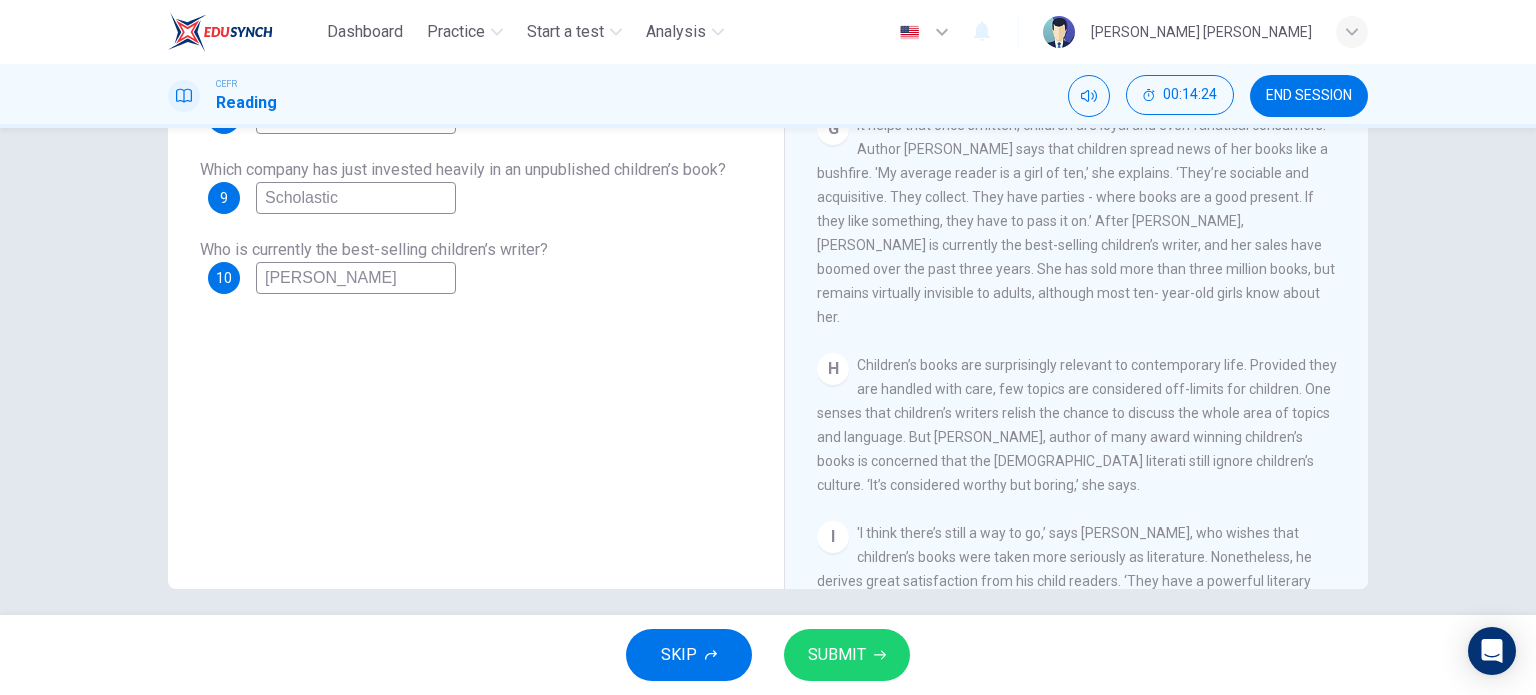 type on "[PERSON_NAME]" 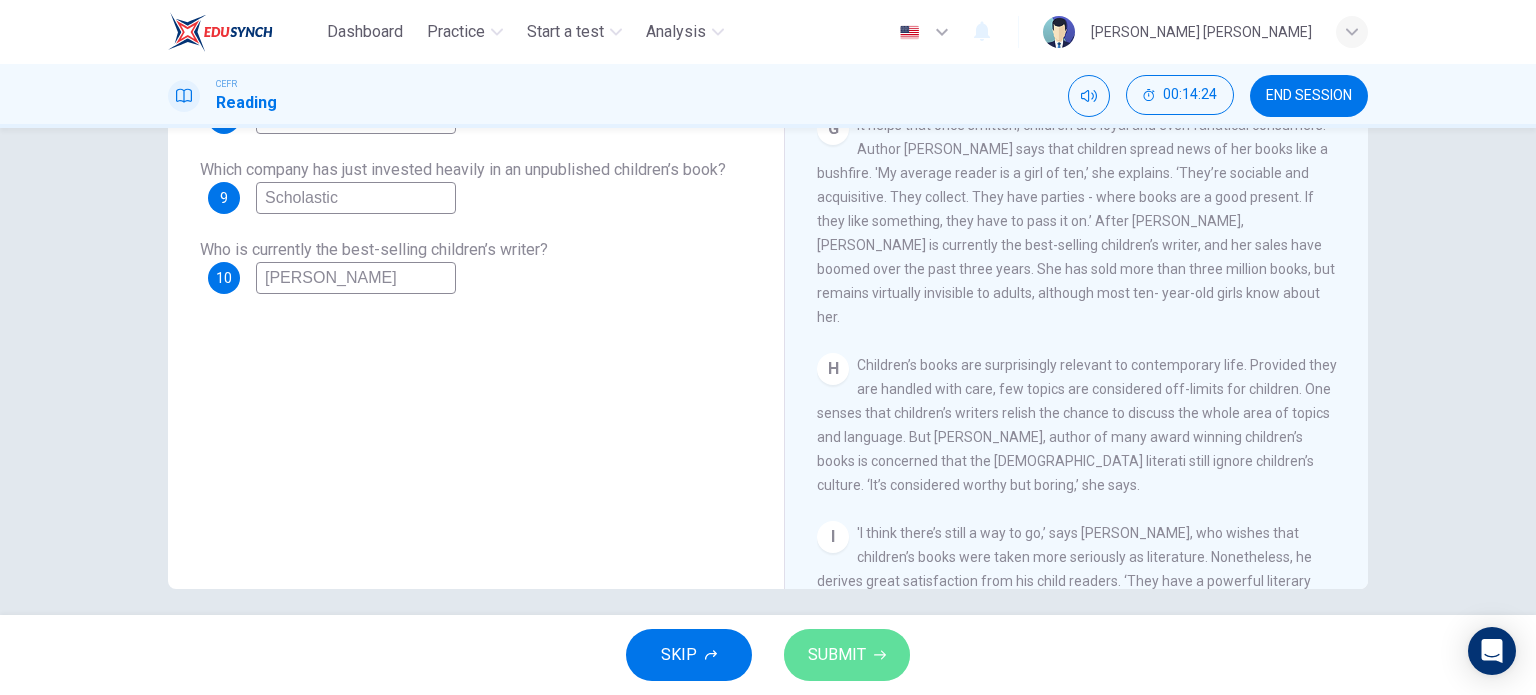 click on "SUBMIT" at bounding box center [837, 655] 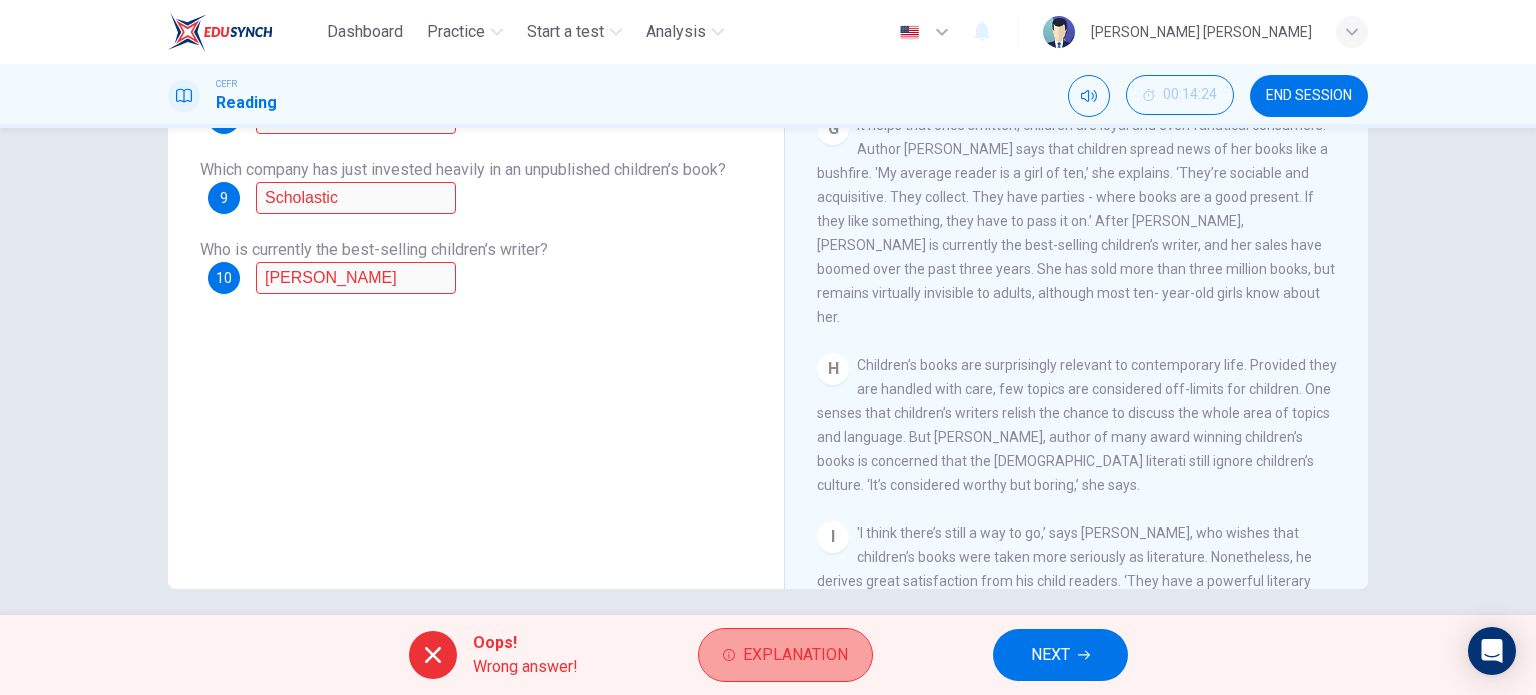 click on "Explanation" at bounding box center (795, 655) 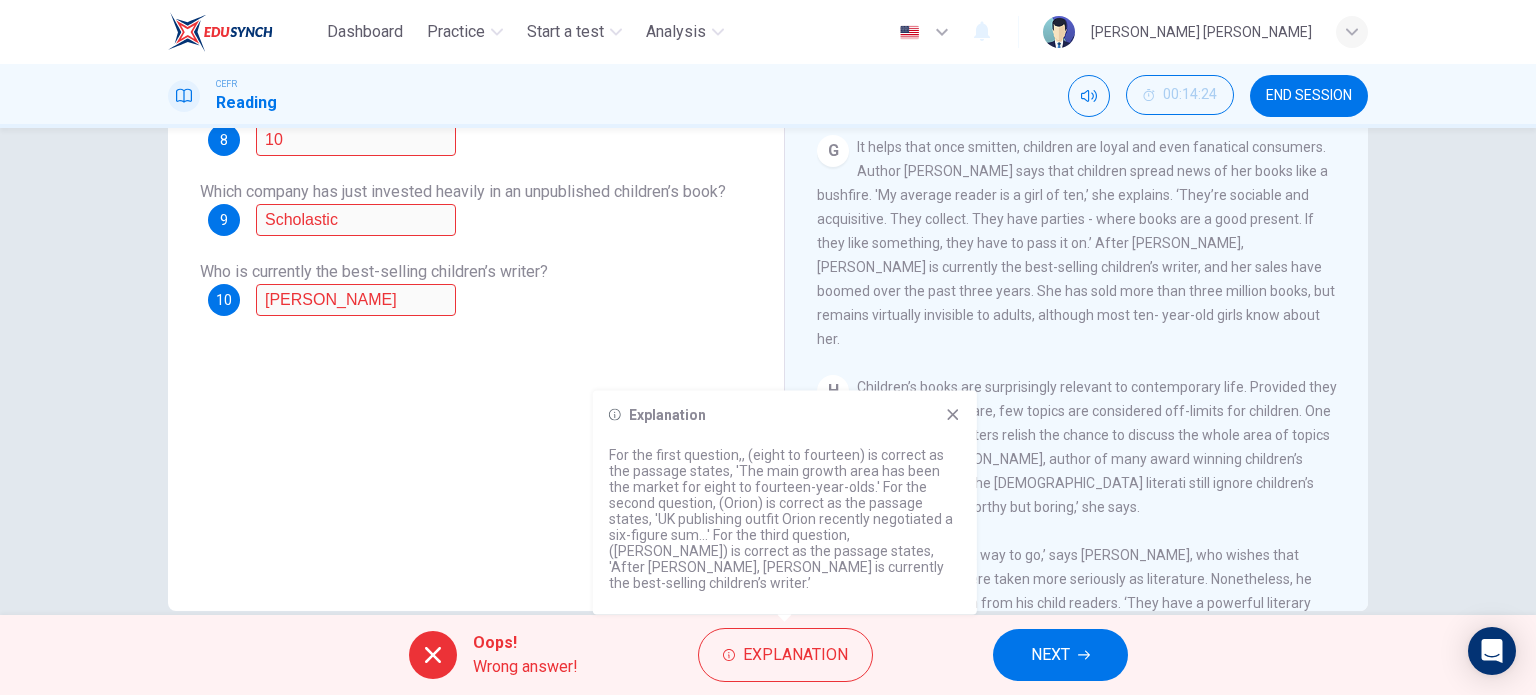scroll, scrollTop: 254, scrollLeft: 0, axis: vertical 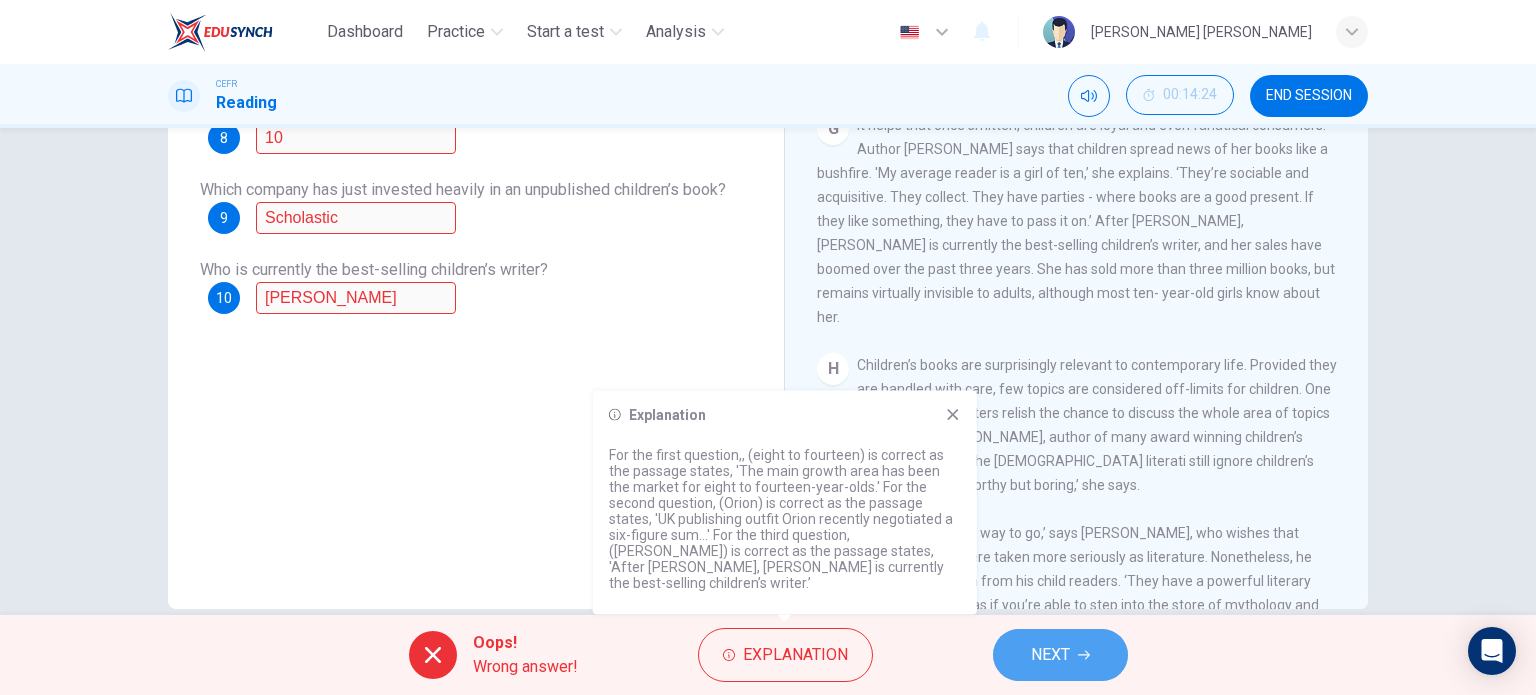click on "NEXT" at bounding box center [1050, 655] 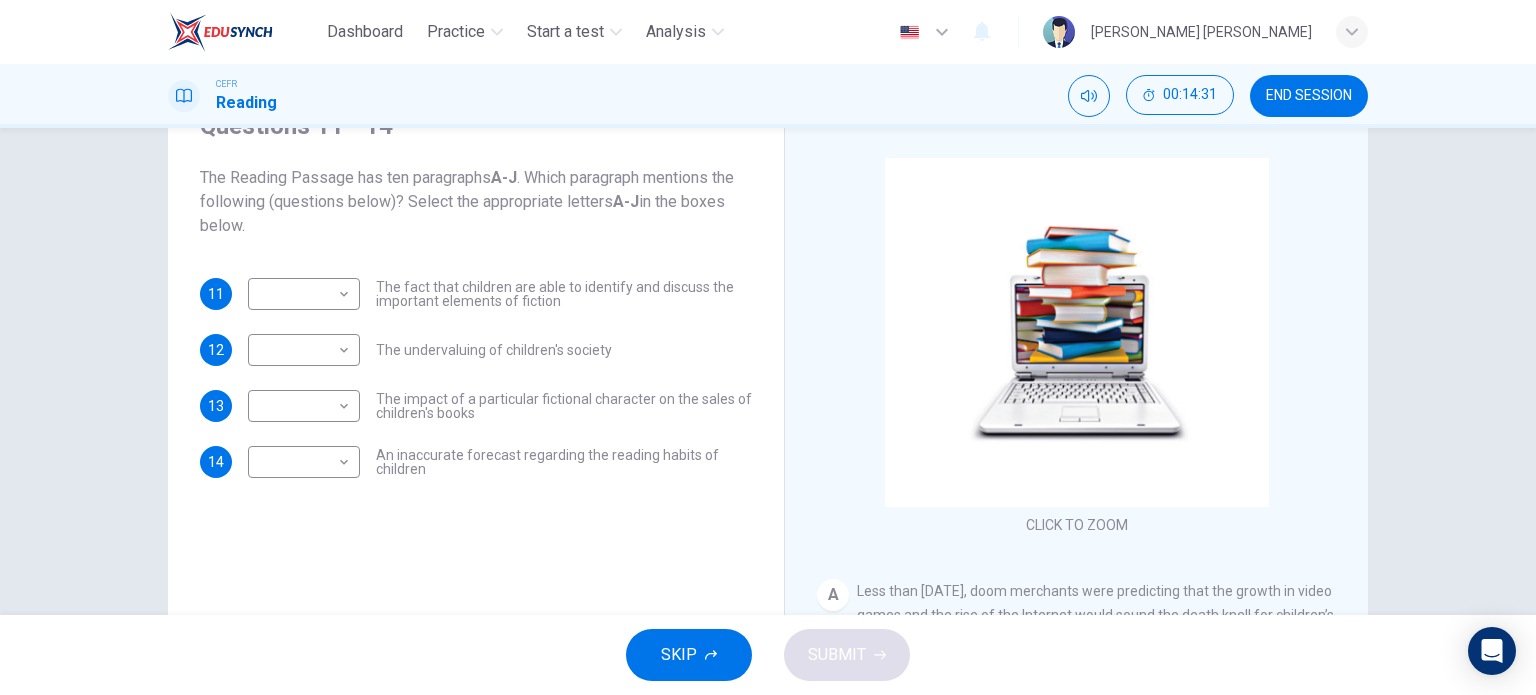 scroll, scrollTop: 99, scrollLeft: 0, axis: vertical 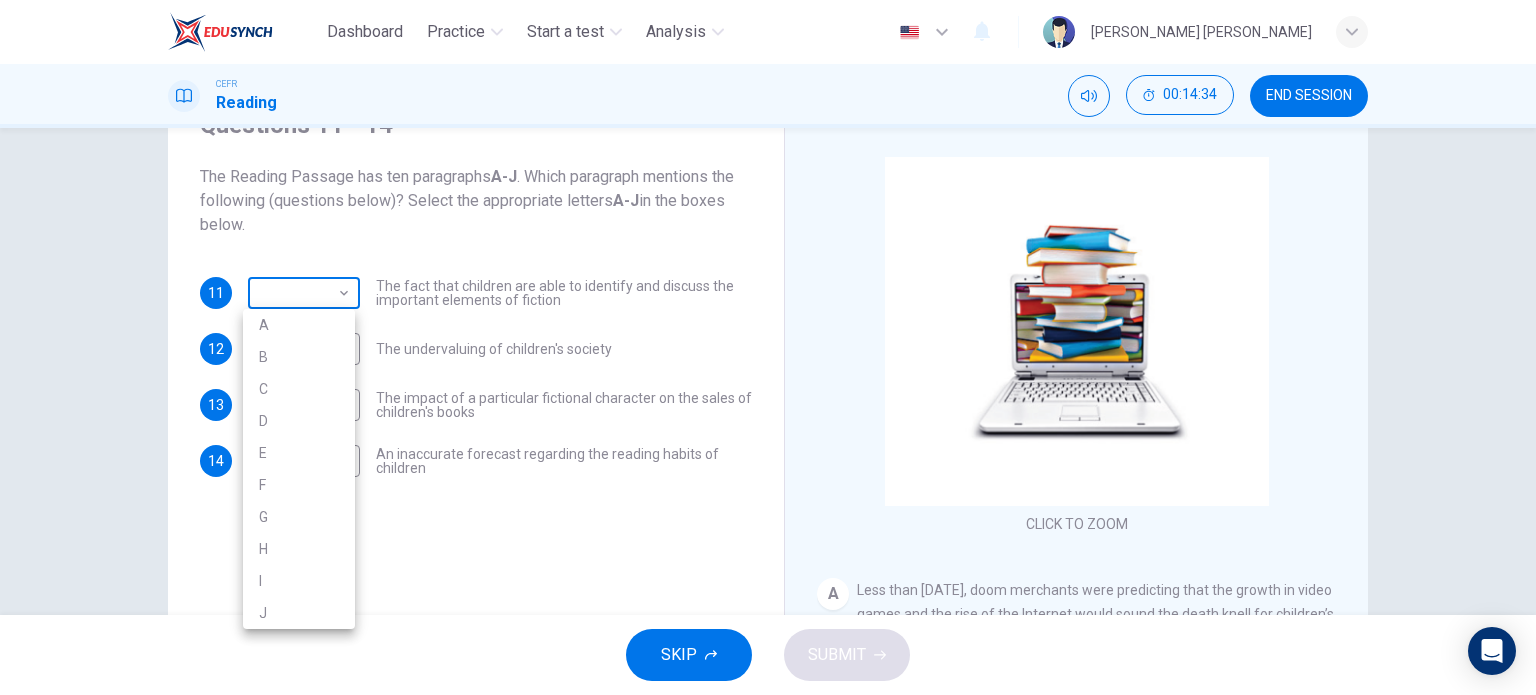 click on "Dashboard Practice Start a test Analysis English en ​ [PERSON_NAME] BATRISYA BINTI [PERSON_NAME] CEFR Reading 00:14:34 END SESSION Questions 11 - 14 The Reading Passage has ten paragraphs  A-J .
Which paragraph mentions the following (questions below)?
Select the appropriate letters  A-J  in the boxes below. 11 ​ ​ The fact that children are able to identify and discuss the important elements of fiction 12 ​ ​ The undervaluing of children's society 13 ​ ​ The impact of a particular fictional character on the sales of children's books 14 ​ ​ An inaccurate forecast regarding the reading habits of children Twist in the Tale CLICK TO ZOOM Click to Zoom A B C D E F G H I J SKIP SUBMIT EduSynch - Online Language Proficiency Testing
Dashboard Practice Start a test Analysis Notifications © Copyright  2025 A B C D E F G H I J" at bounding box center (768, 347) 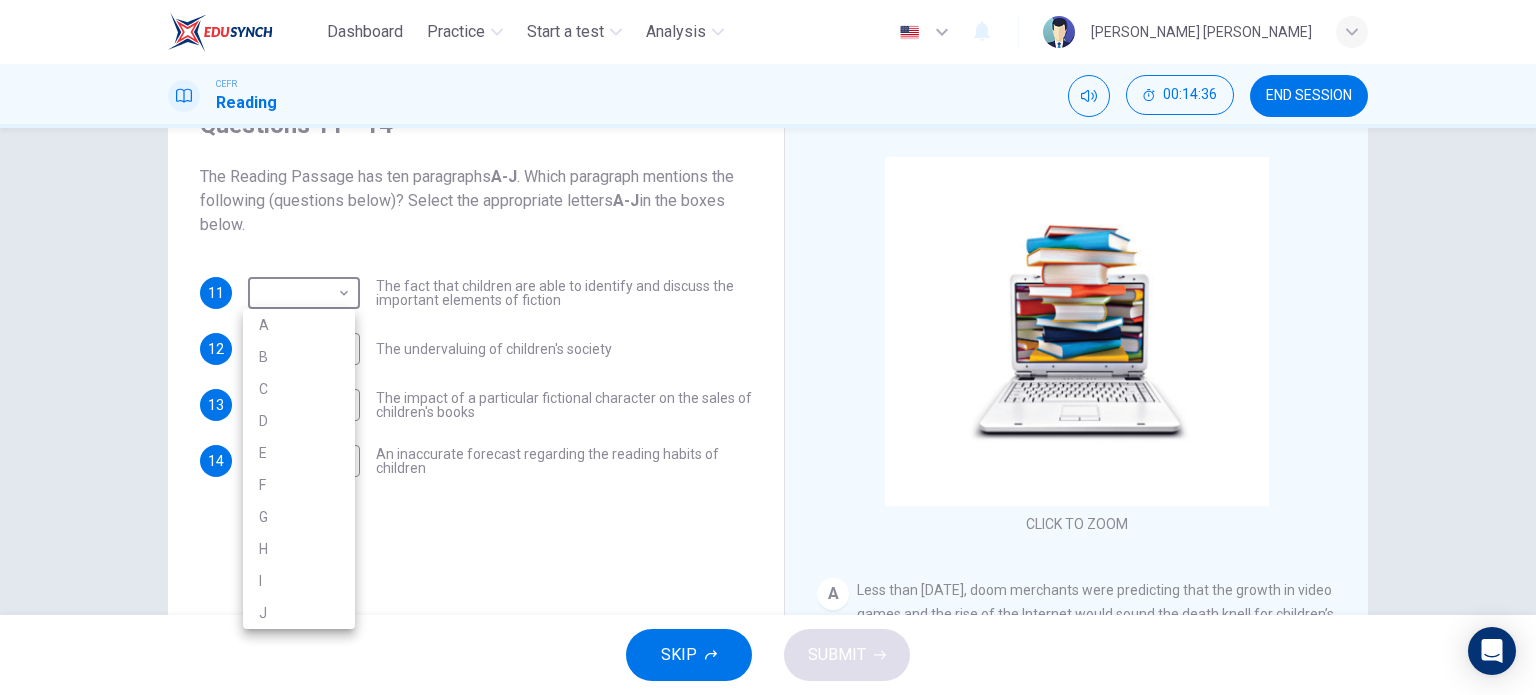 click at bounding box center (768, 347) 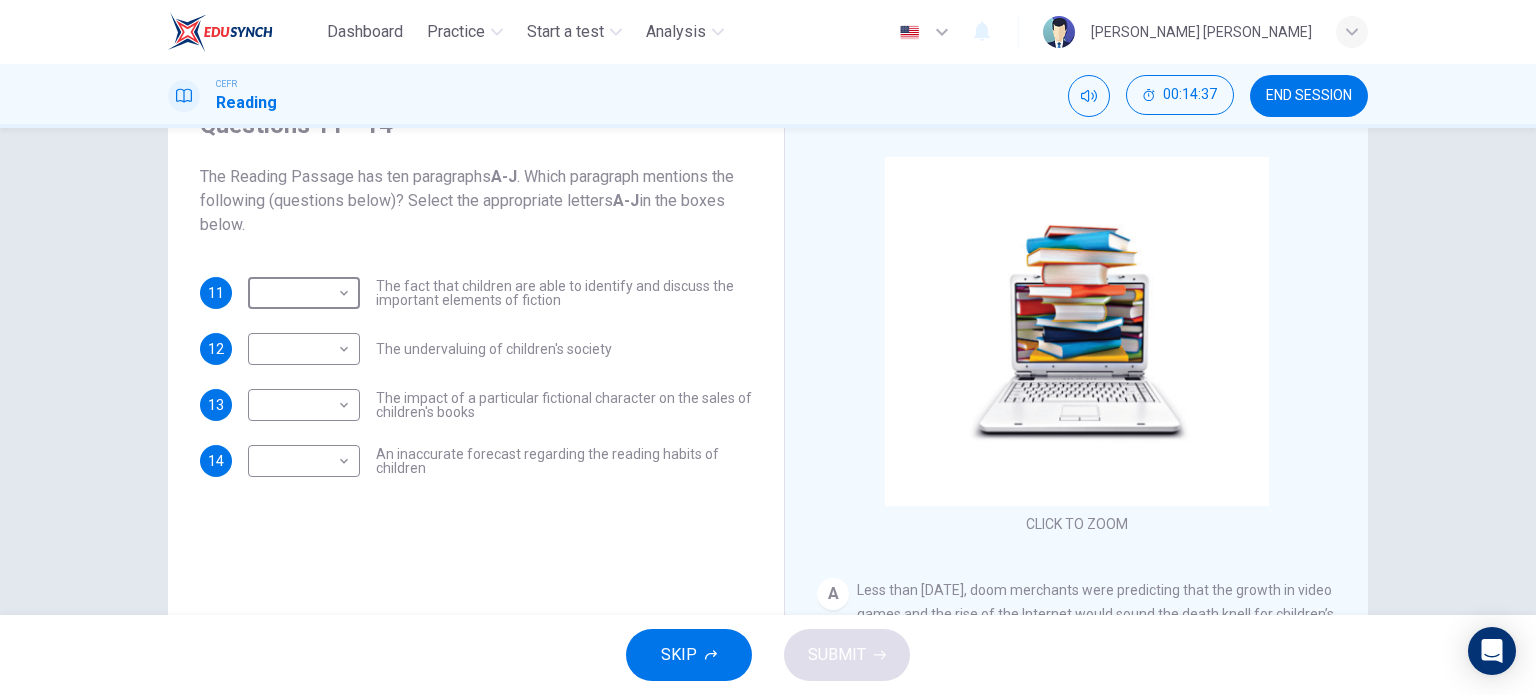 scroll, scrollTop: 148, scrollLeft: 0, axis: vertical 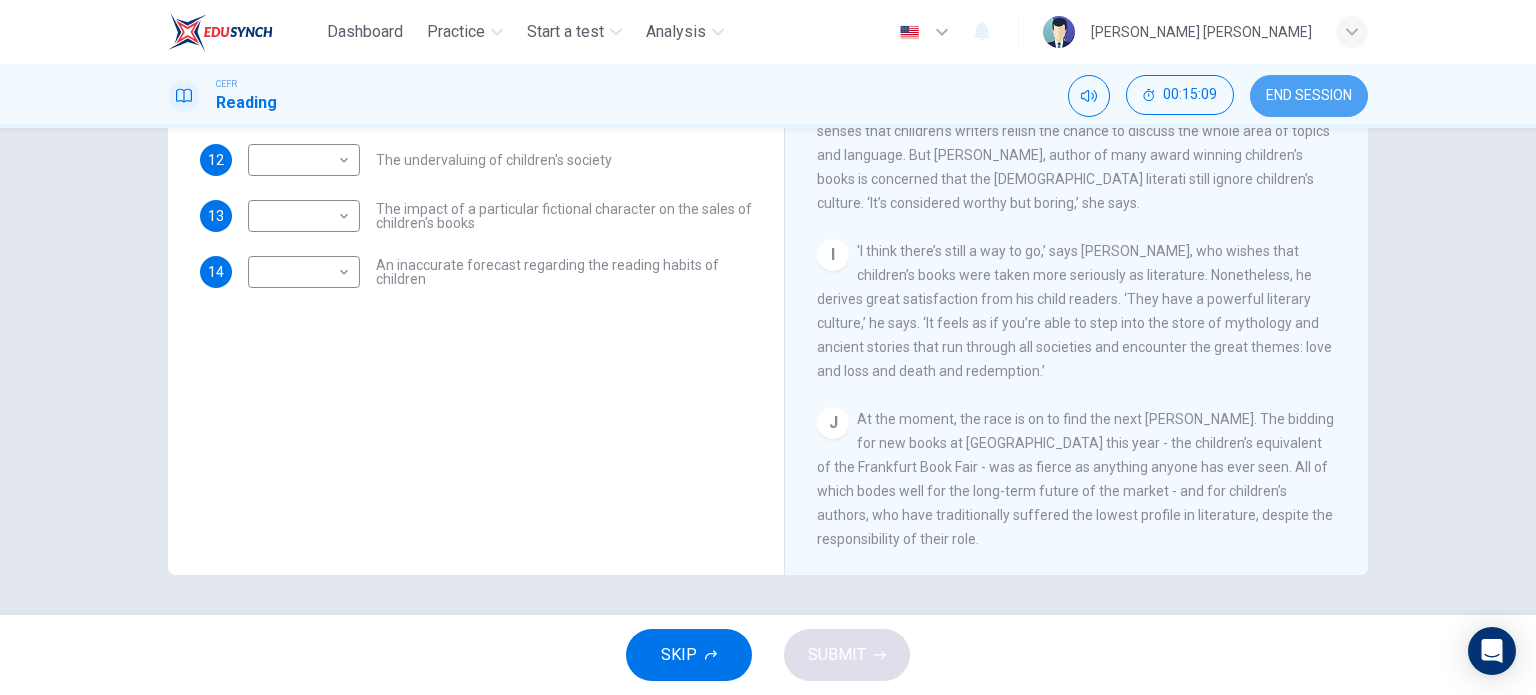 click on "END SESSION" at bounding box center (1309, 96) 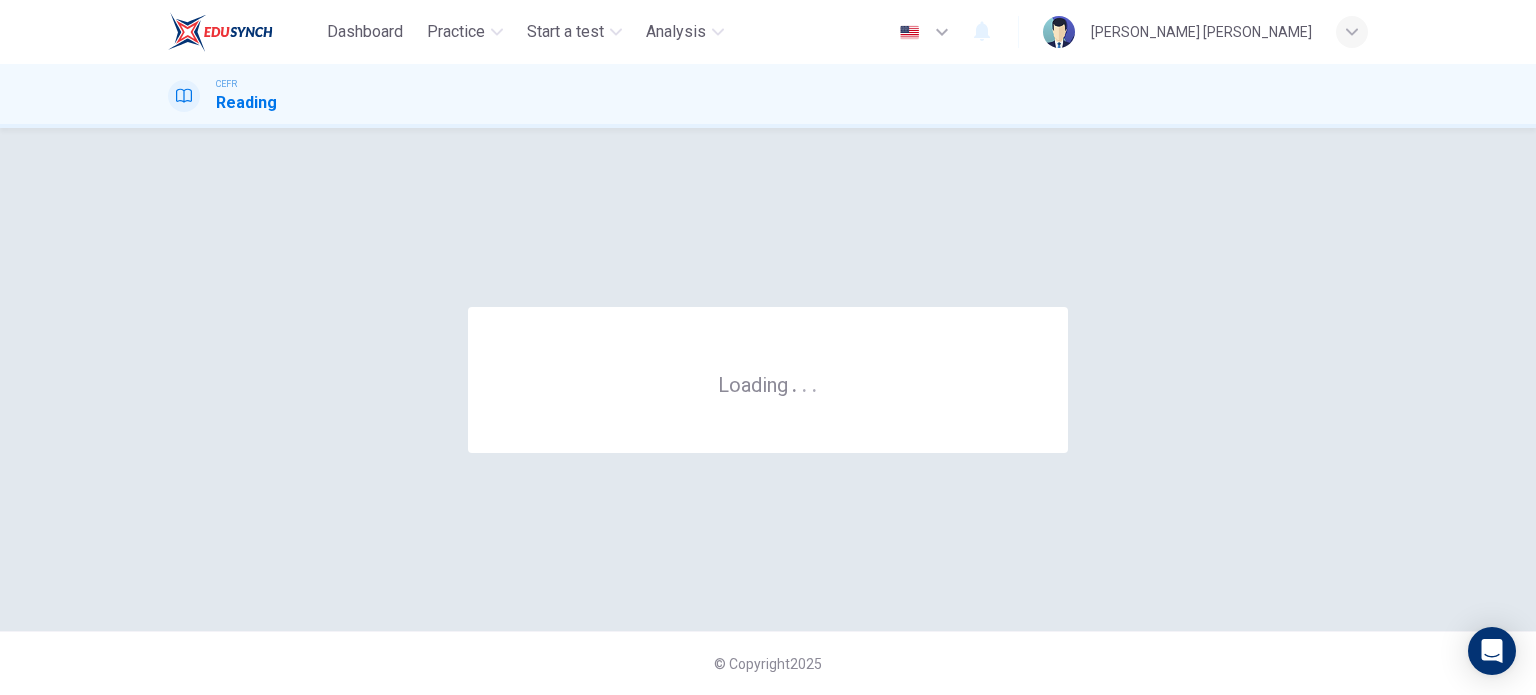 scroll, scrollTop: 0, scrollLeft: 0, axis: both 